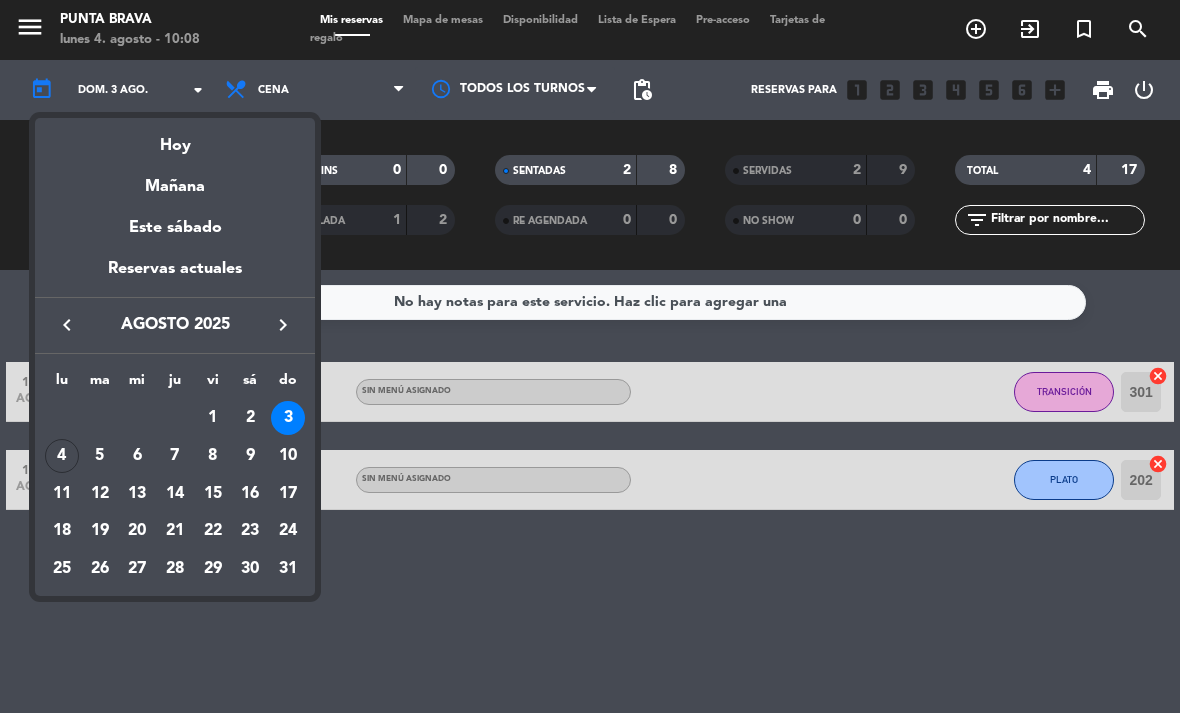 scroll, scrollTop: 0, scrollLeft: 0, axis: both 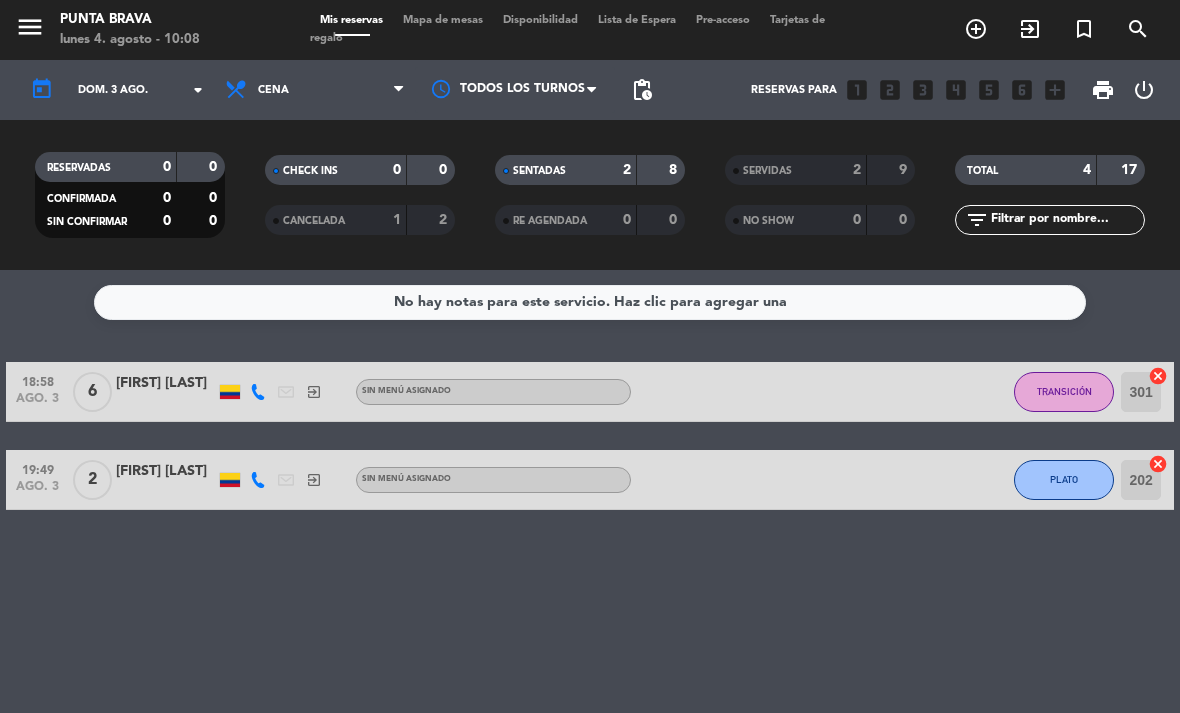 type on "vie. 8 ago." 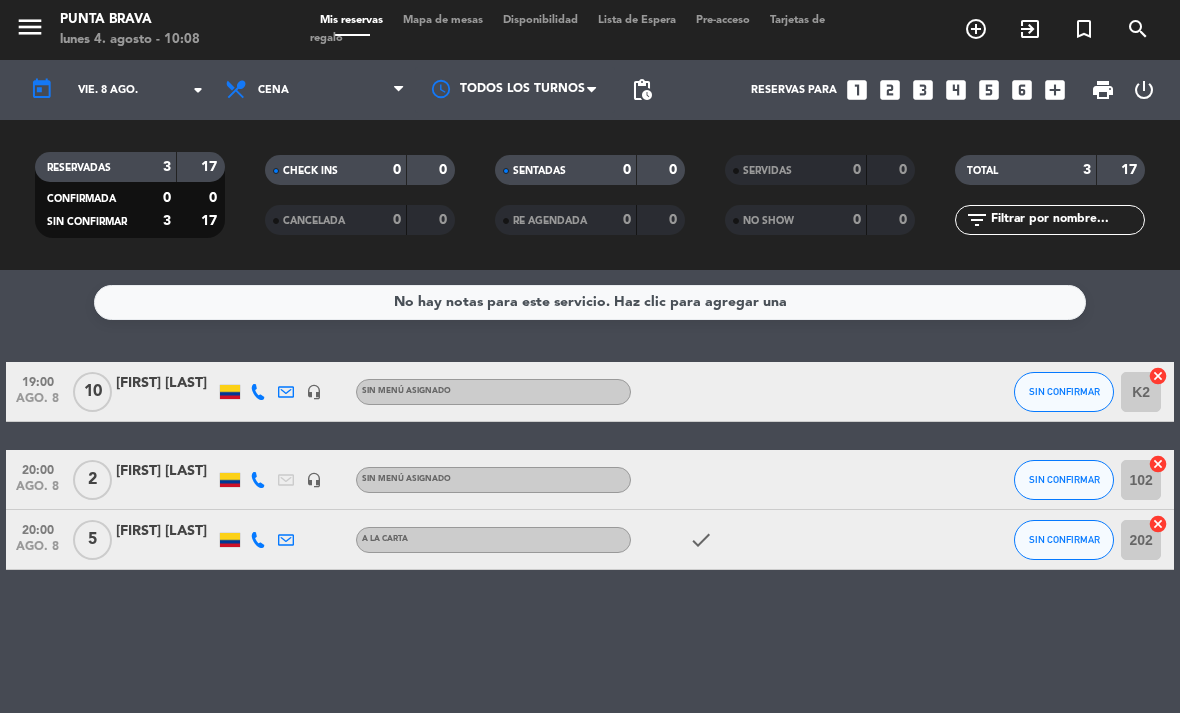 click on "turned_in_not" at bounding box center [976, 29] 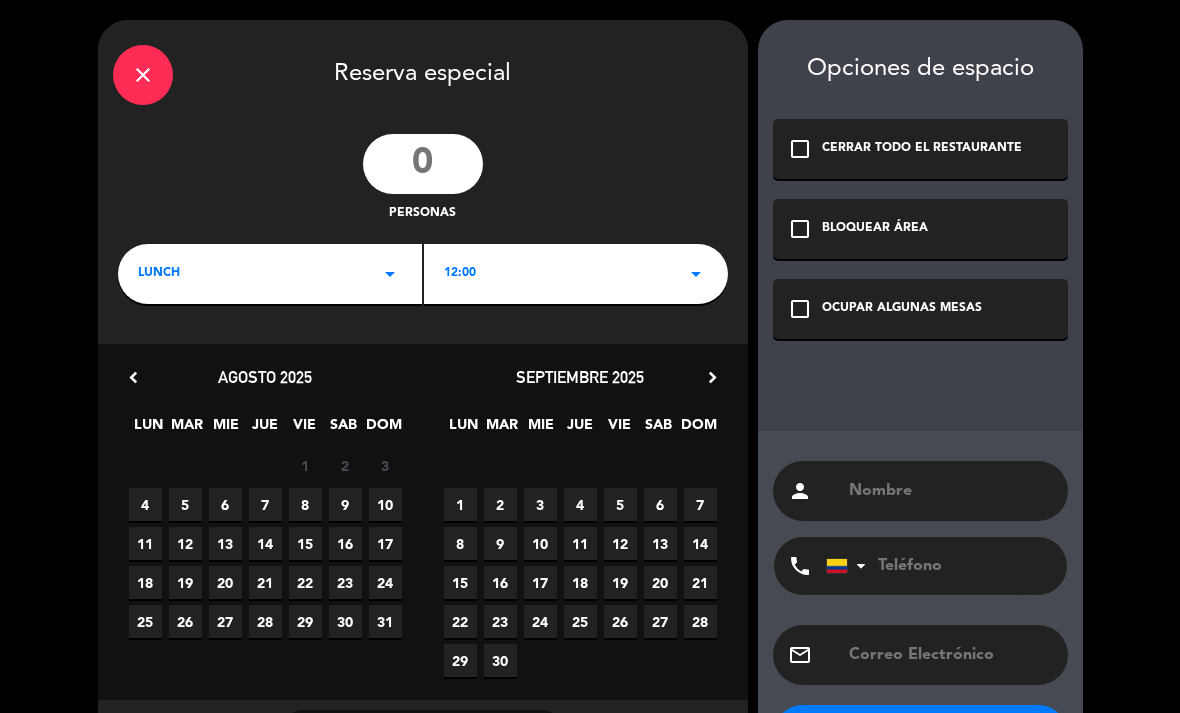click 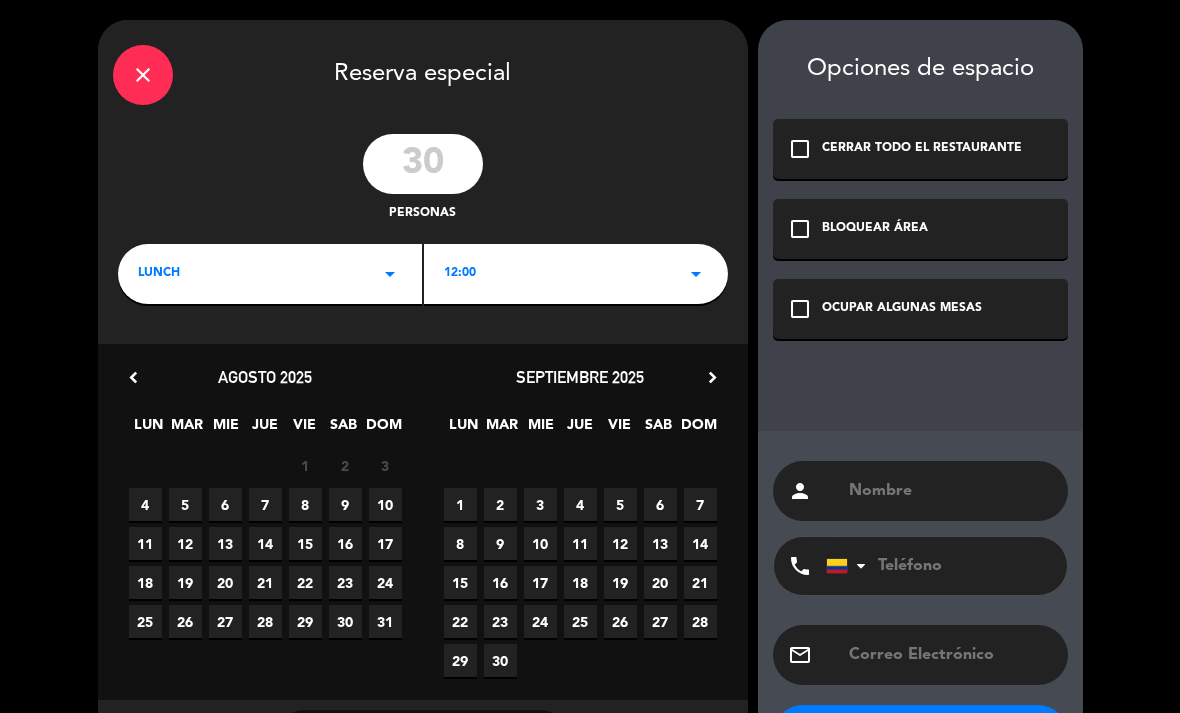 click on "arrow_drop_down" 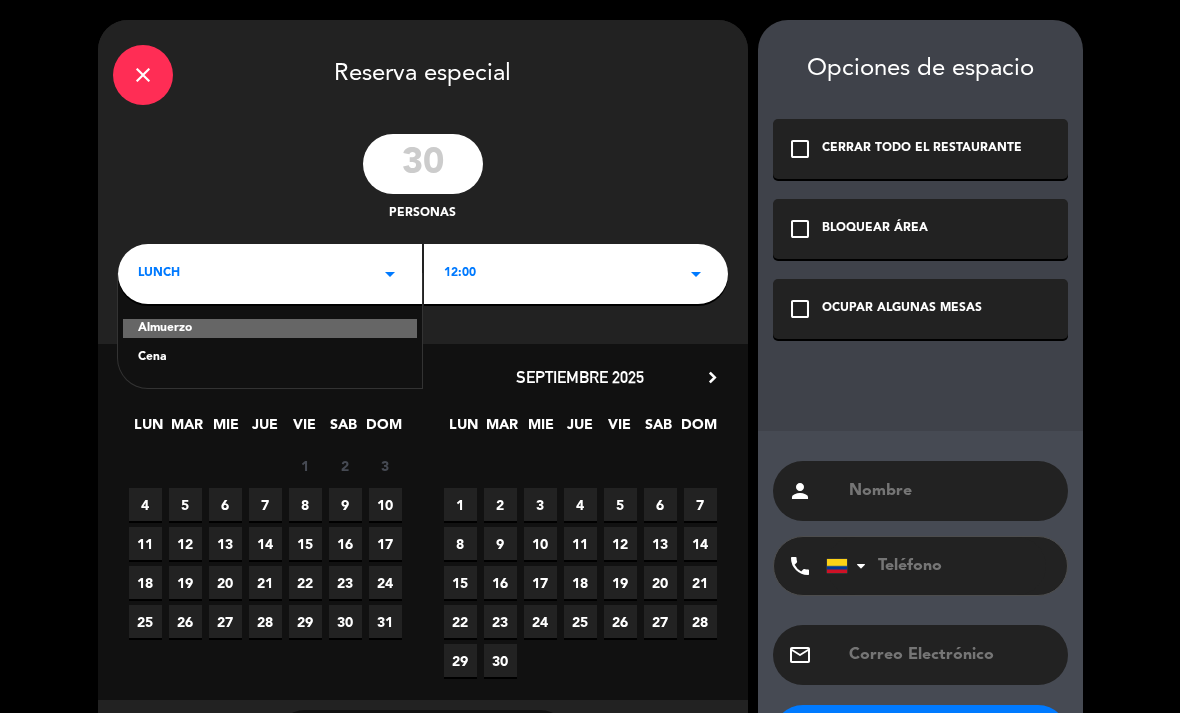 click on "Cena" 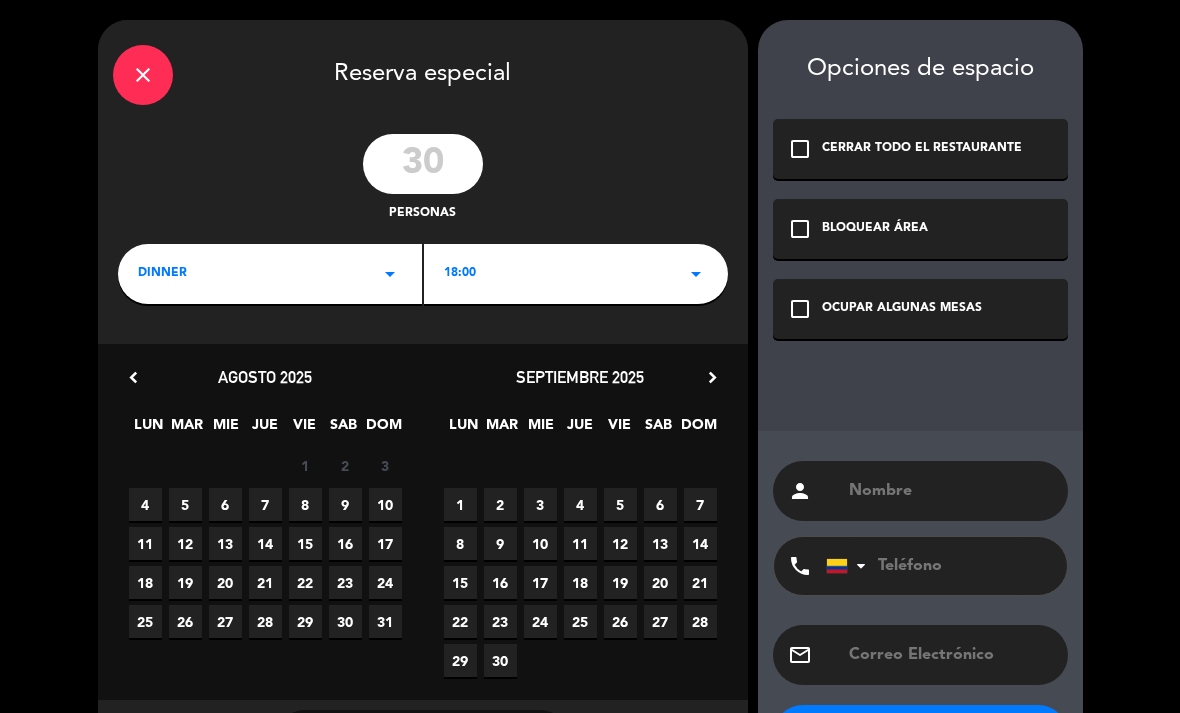 click on "dinner   arrow_drop_down" 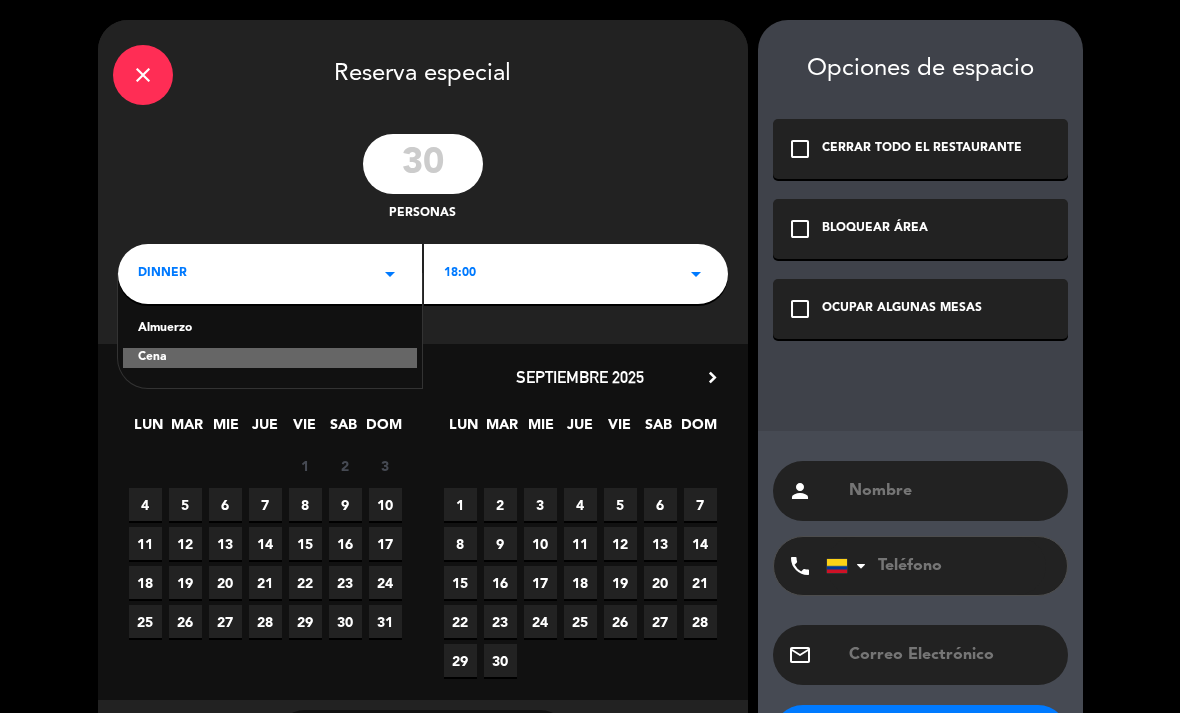 click on "Almuerzo" 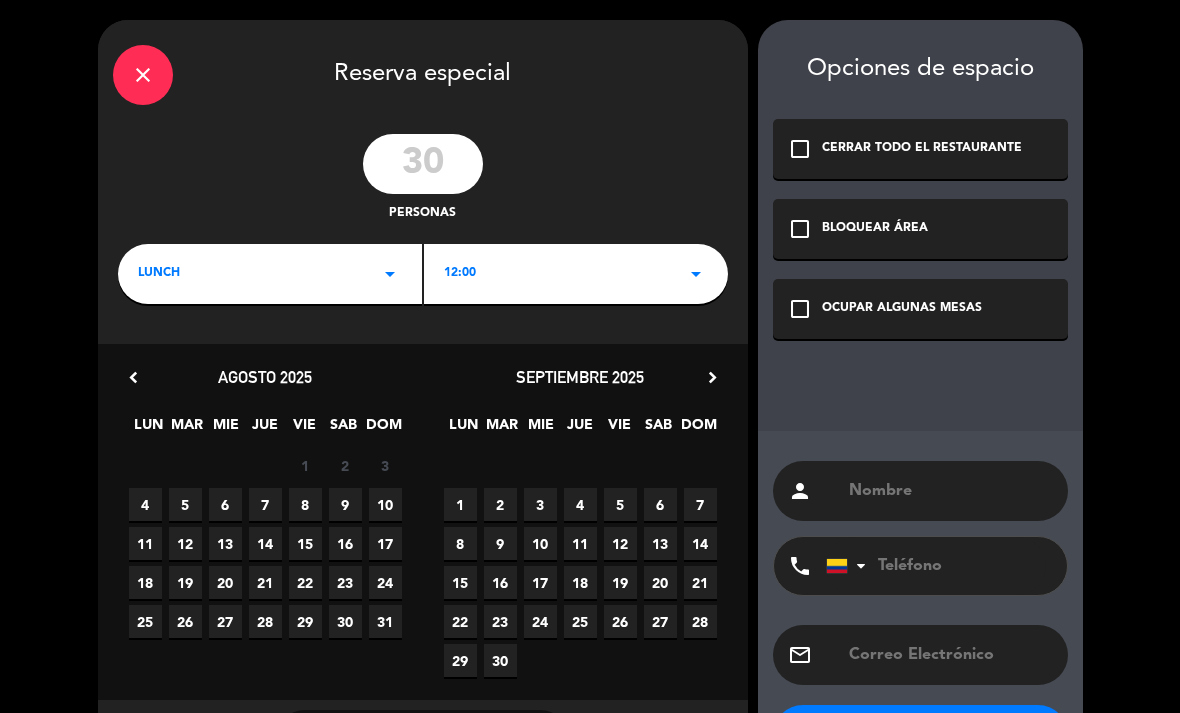 click on "30" 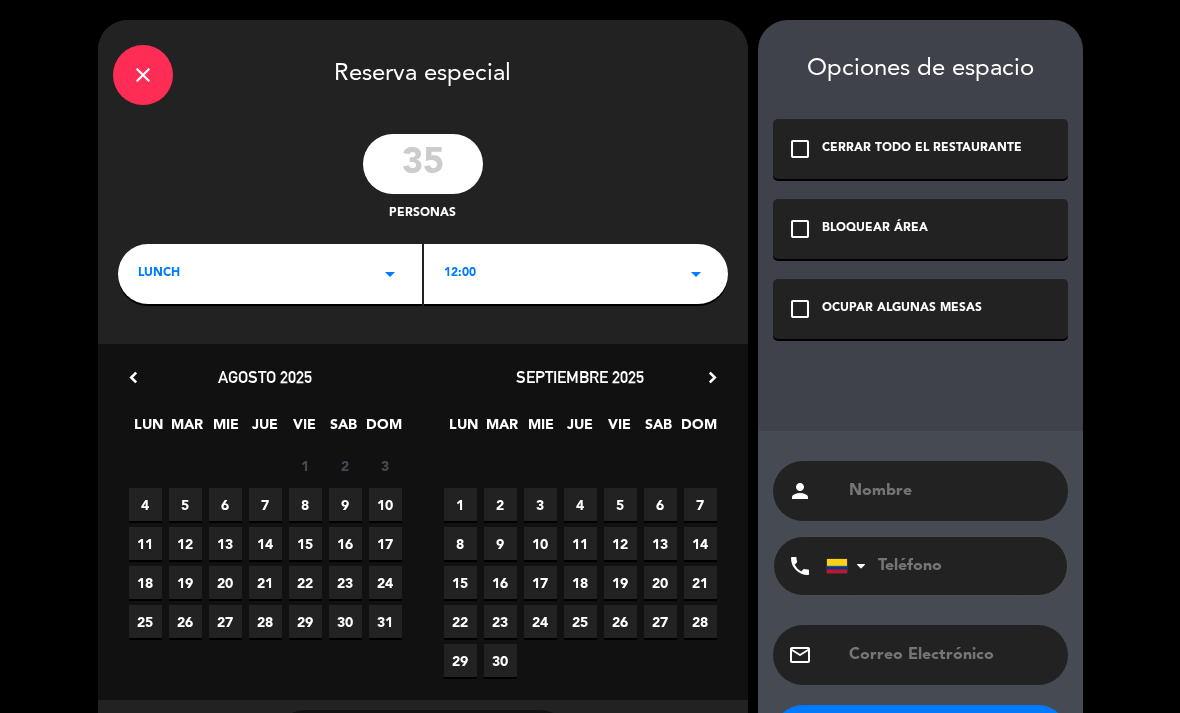 type on "35" 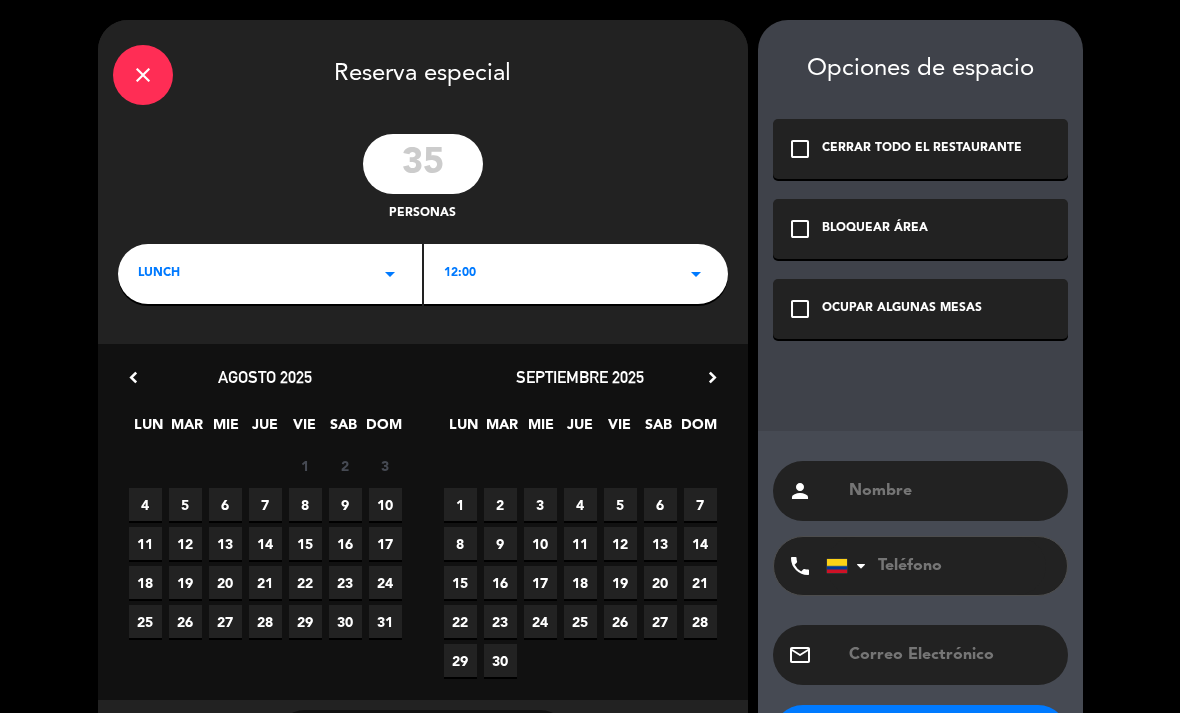 click on "8" at bounding box center (305, 504) 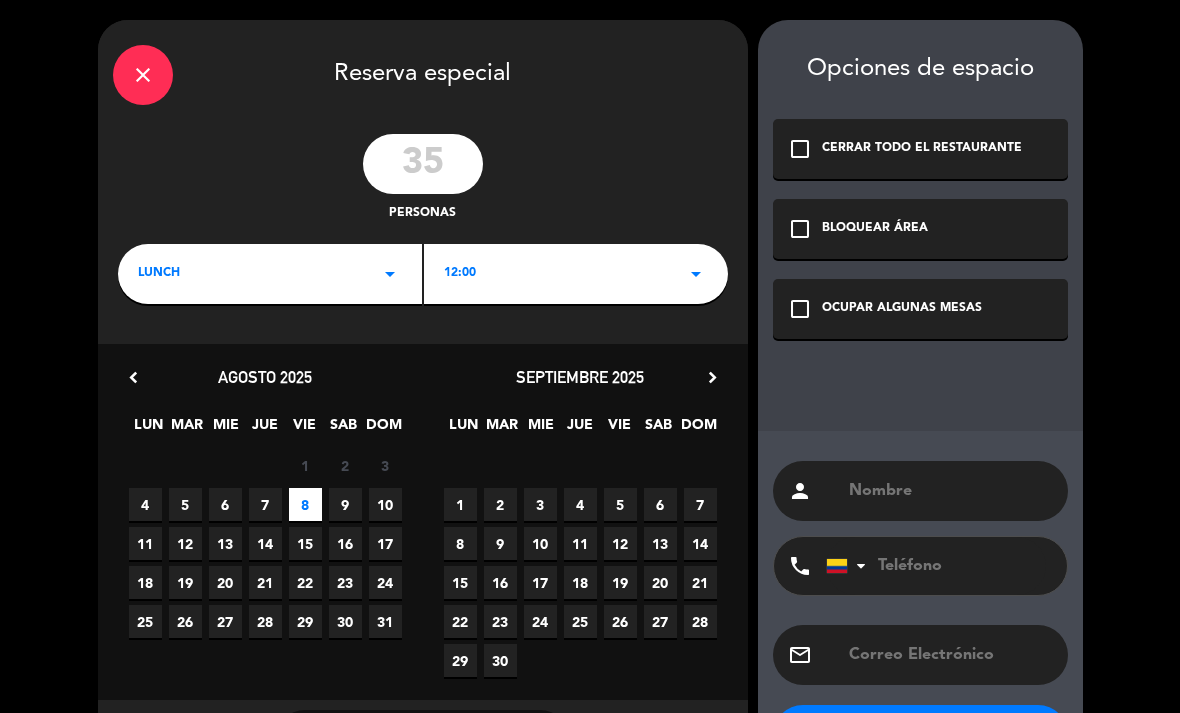 click at bounding box center (950, 491) 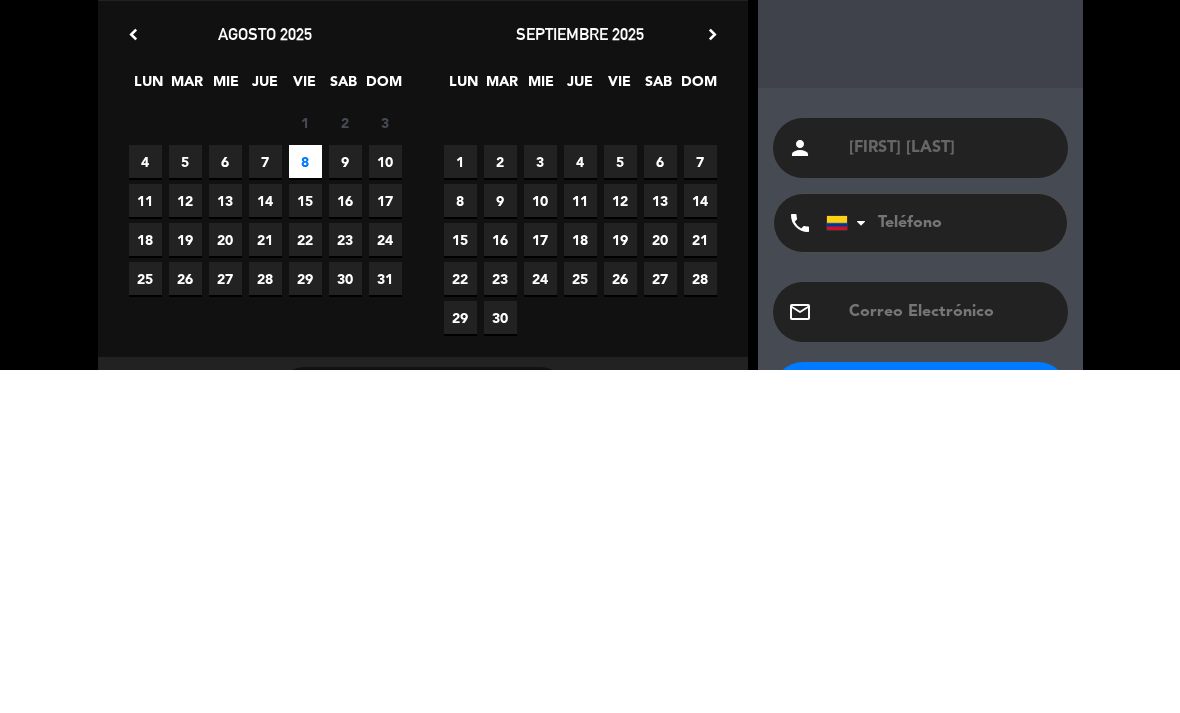 type on "[FIRST] [LAST]" 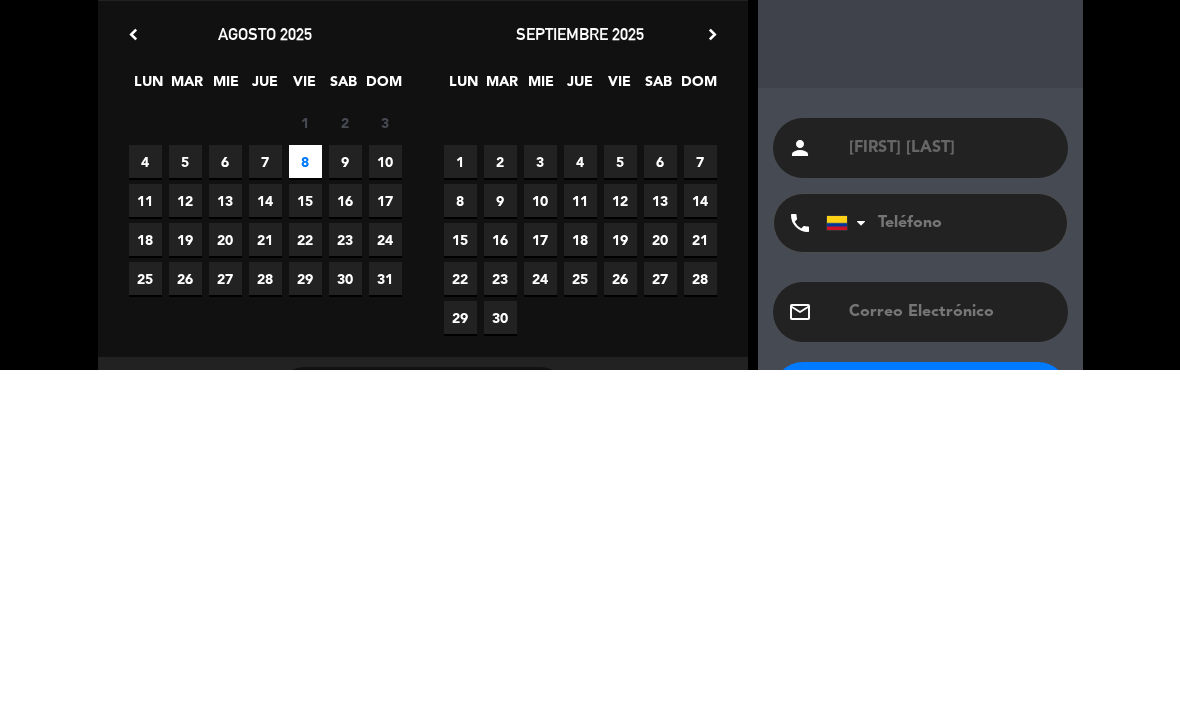click at bounding box center [936, 566] 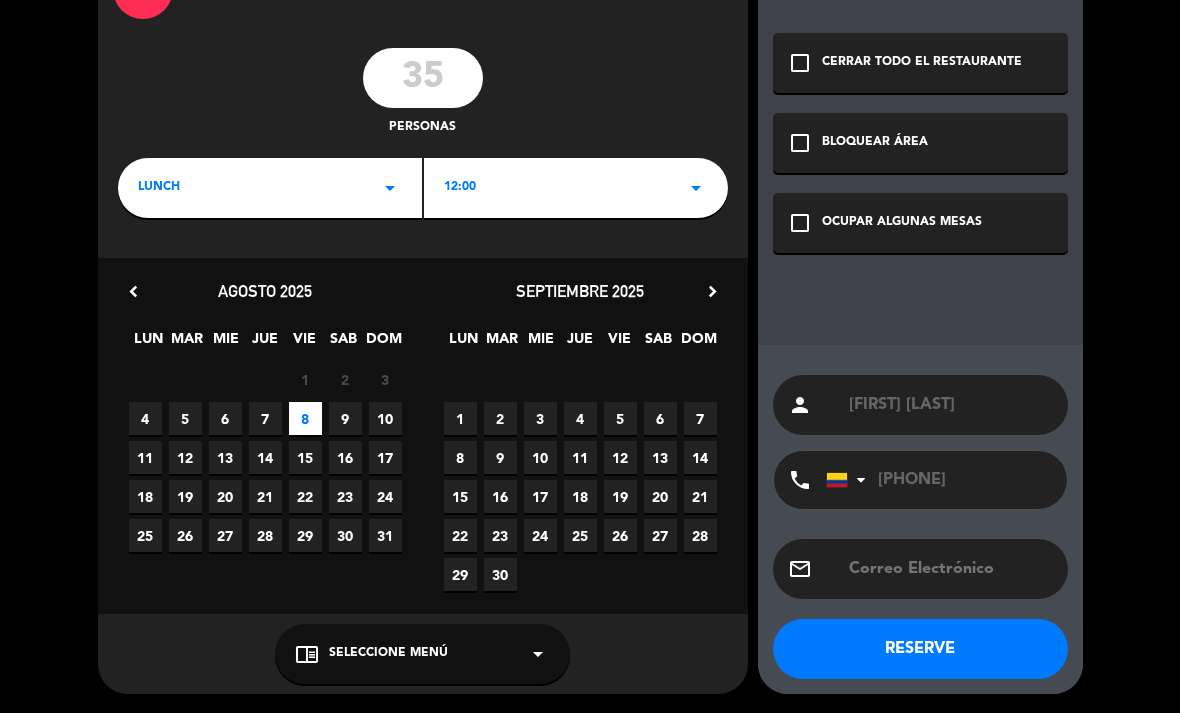 scroll, scrollTop: 85, scrollLeft: 0, axis: vertical 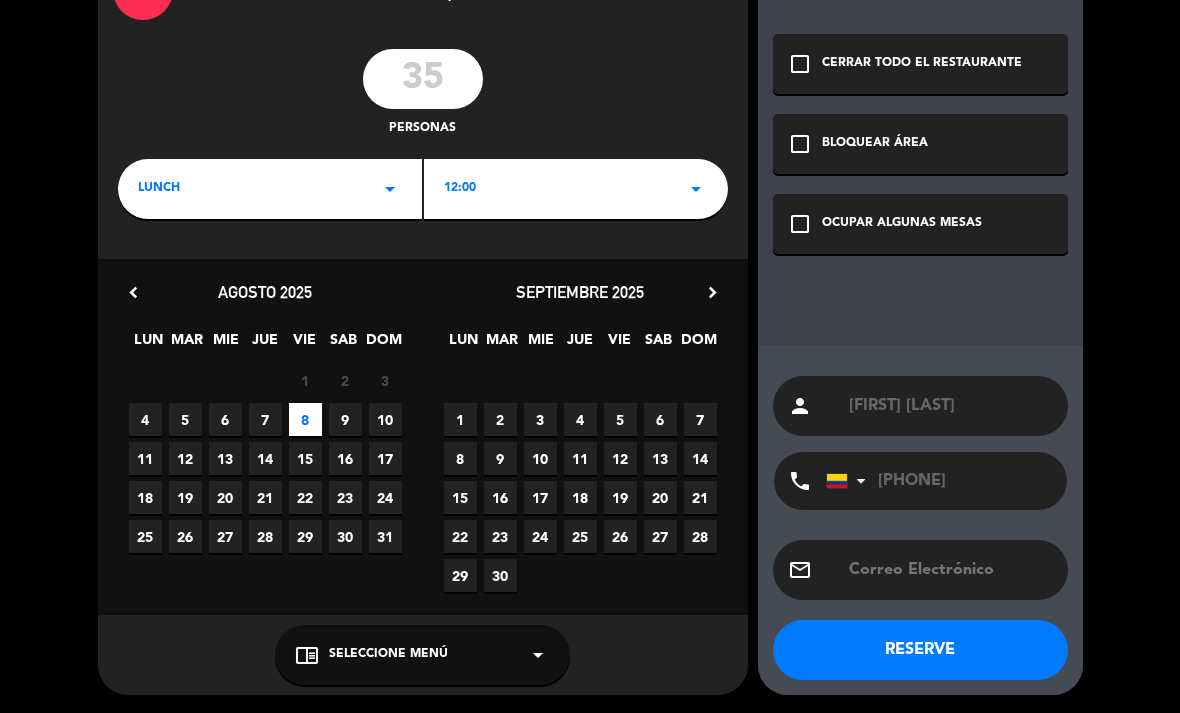type on "[PHONE]" 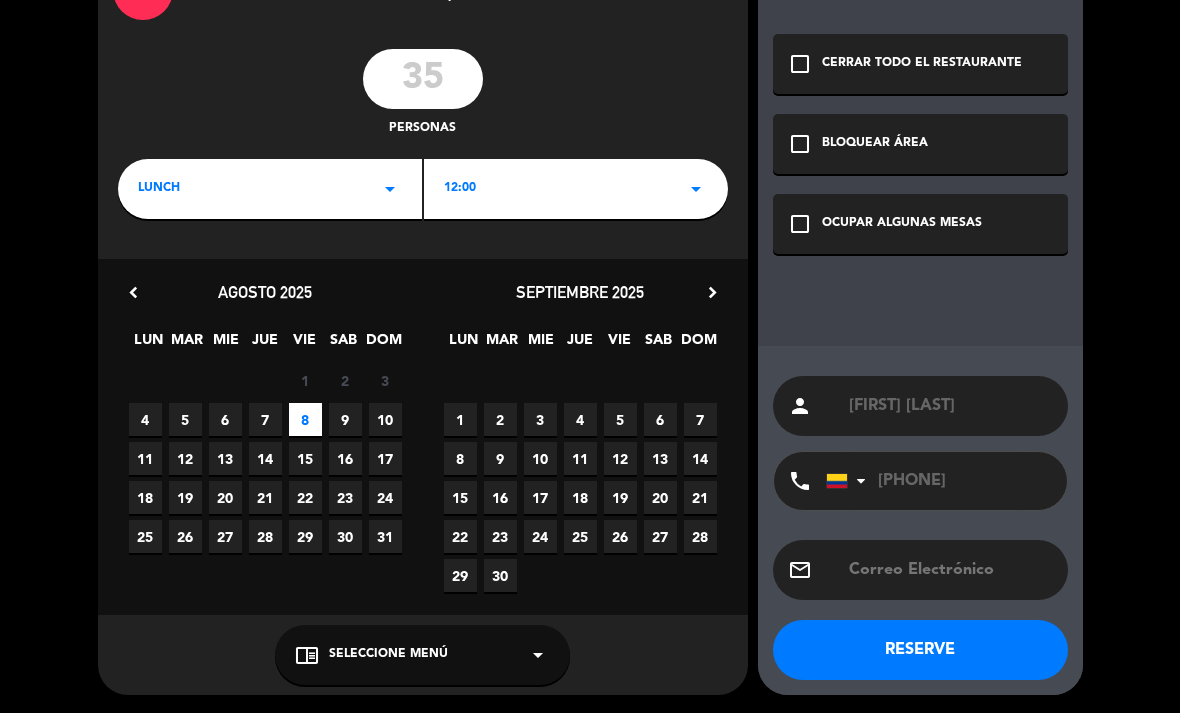 click on "RESERVE" 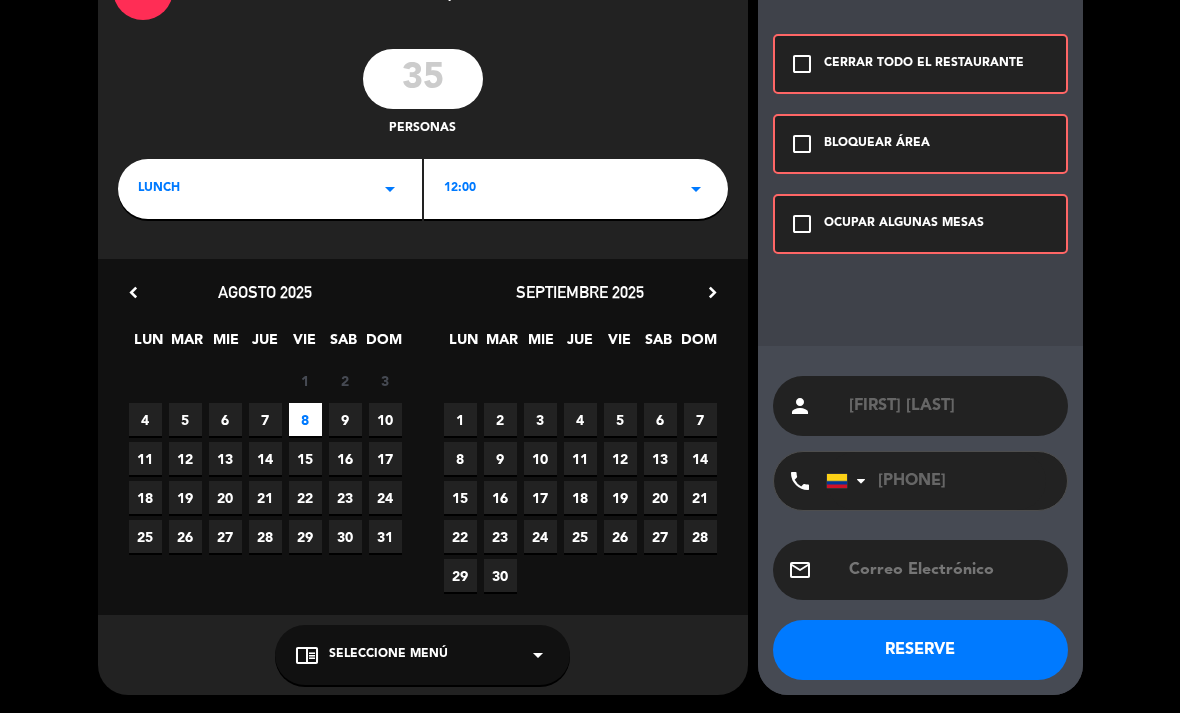 click on "check_box_outline_blank" 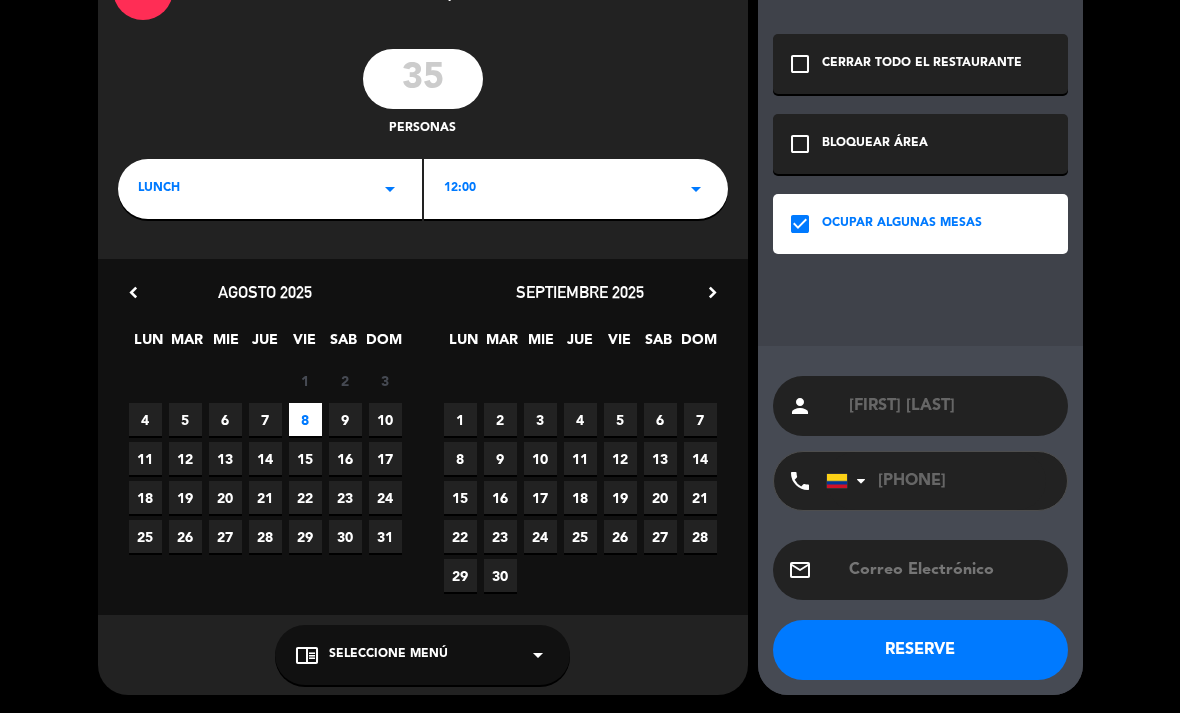click on "RESERVE" 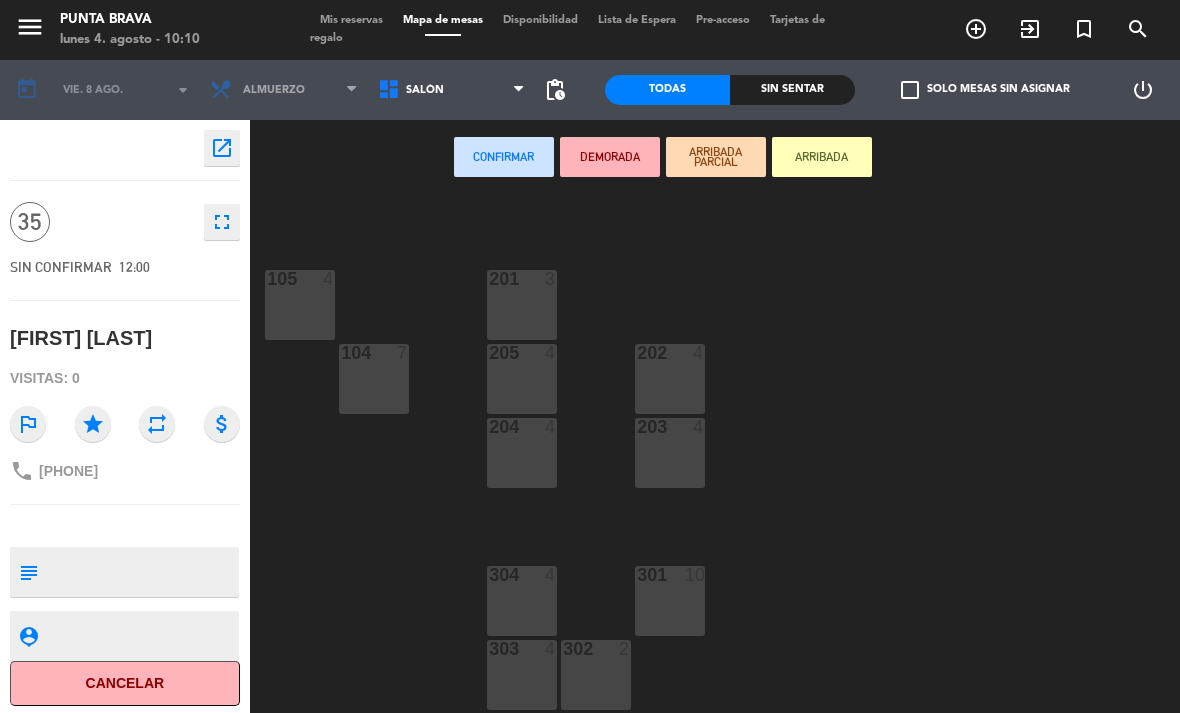 scroll, scrollTop: 254, scrollLeft: 0, axis: vertical 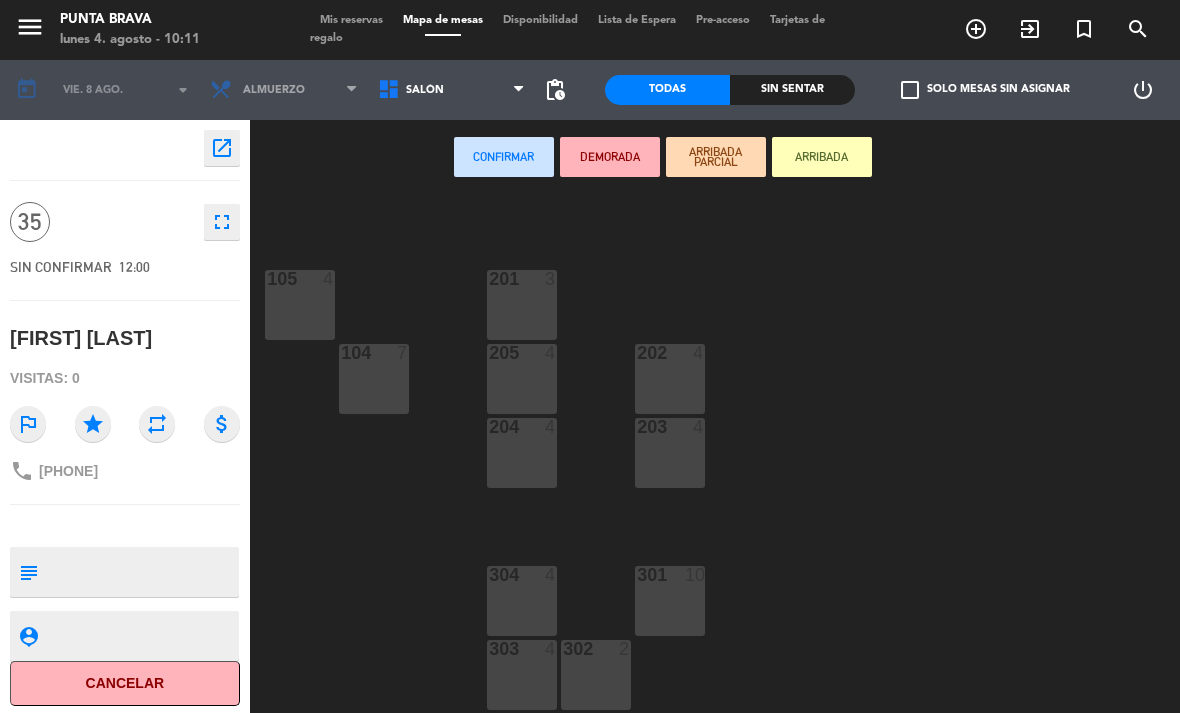 click on "205  4" at bounding box center (522, 379) 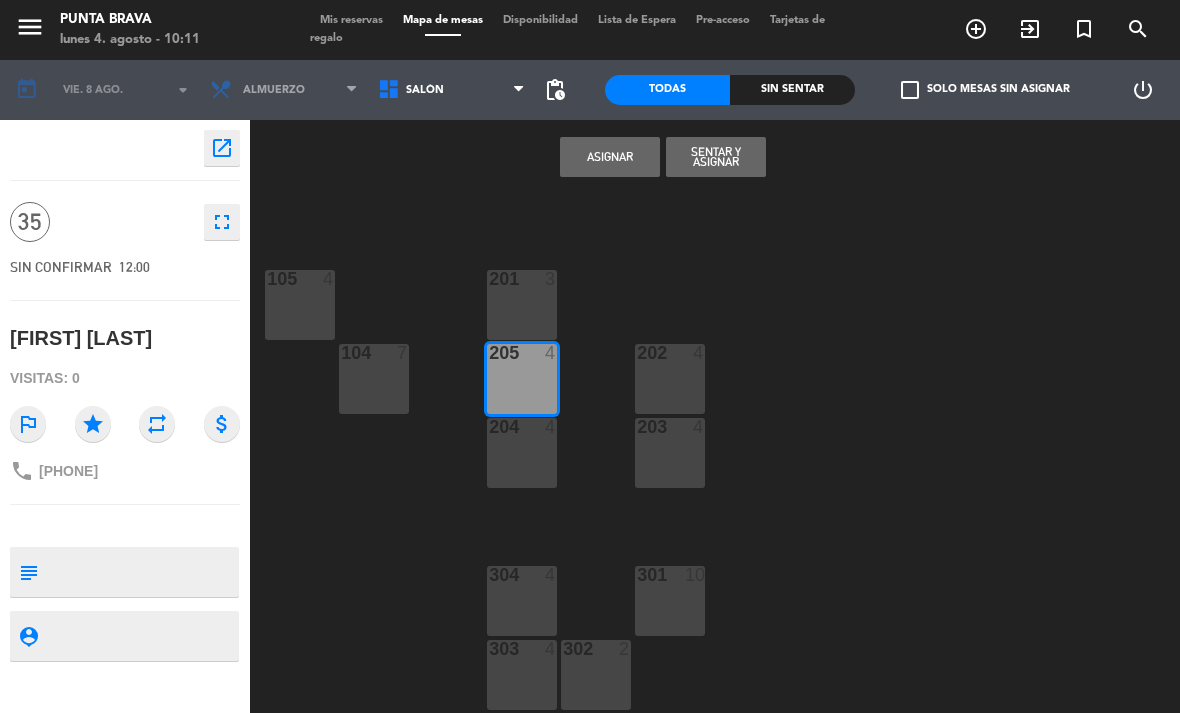 click on "201  3" at bounding box center [522, 305] 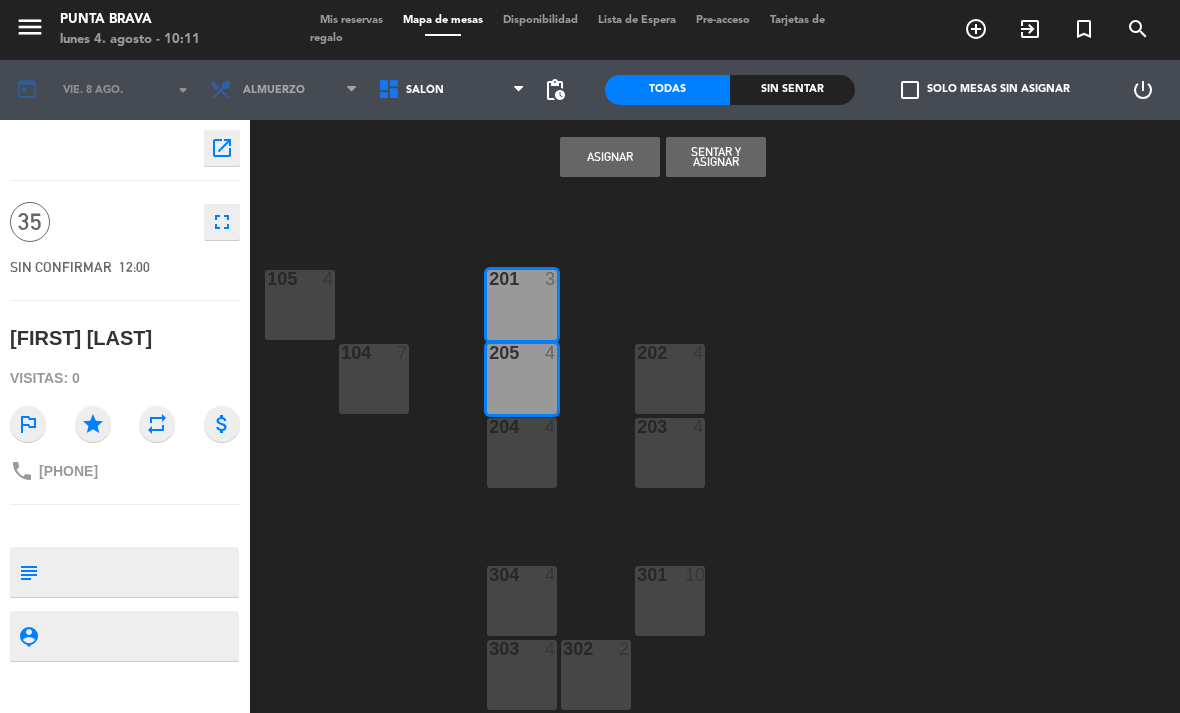 click on "204  4" at bounding box center (522, 453) 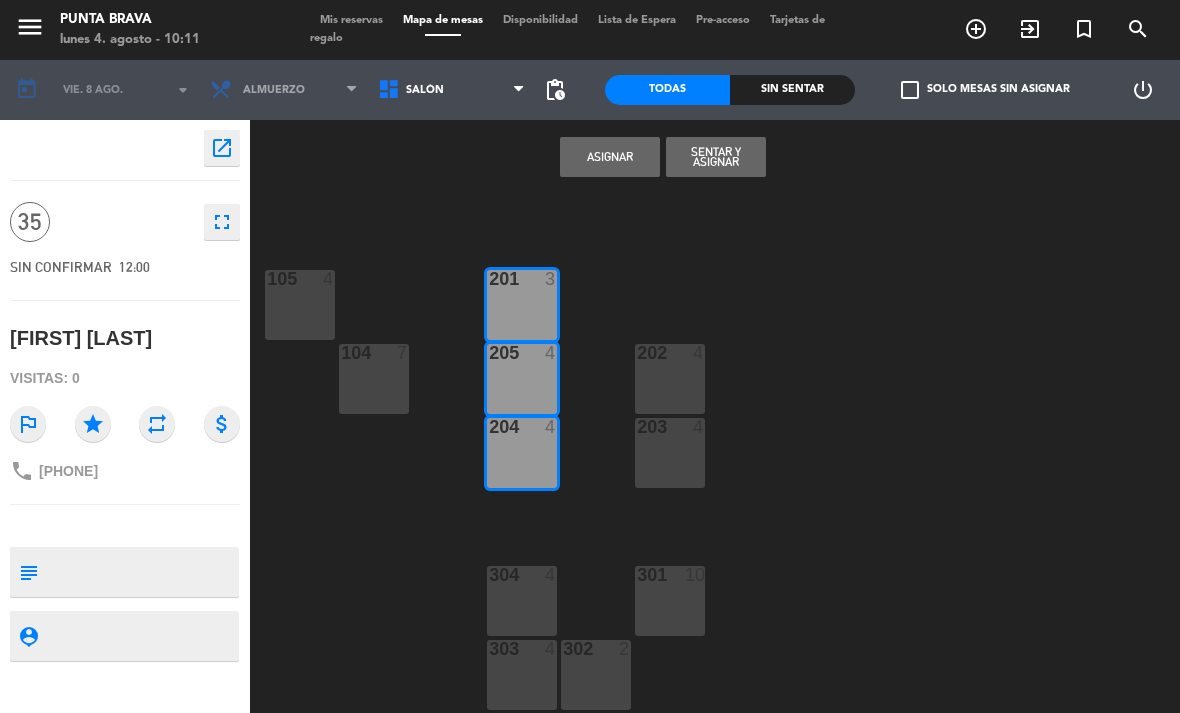 click on "203  4" at bounding box center [670, 453] 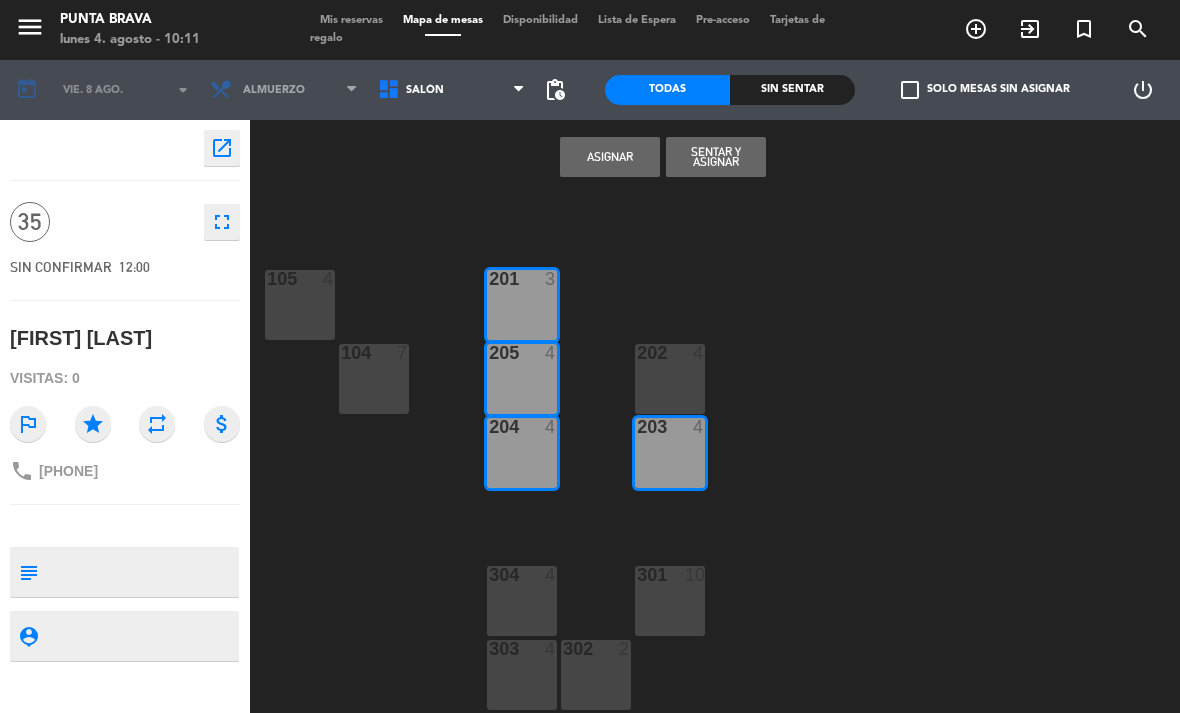 click on "202  4" at bounding box center (670, 379) 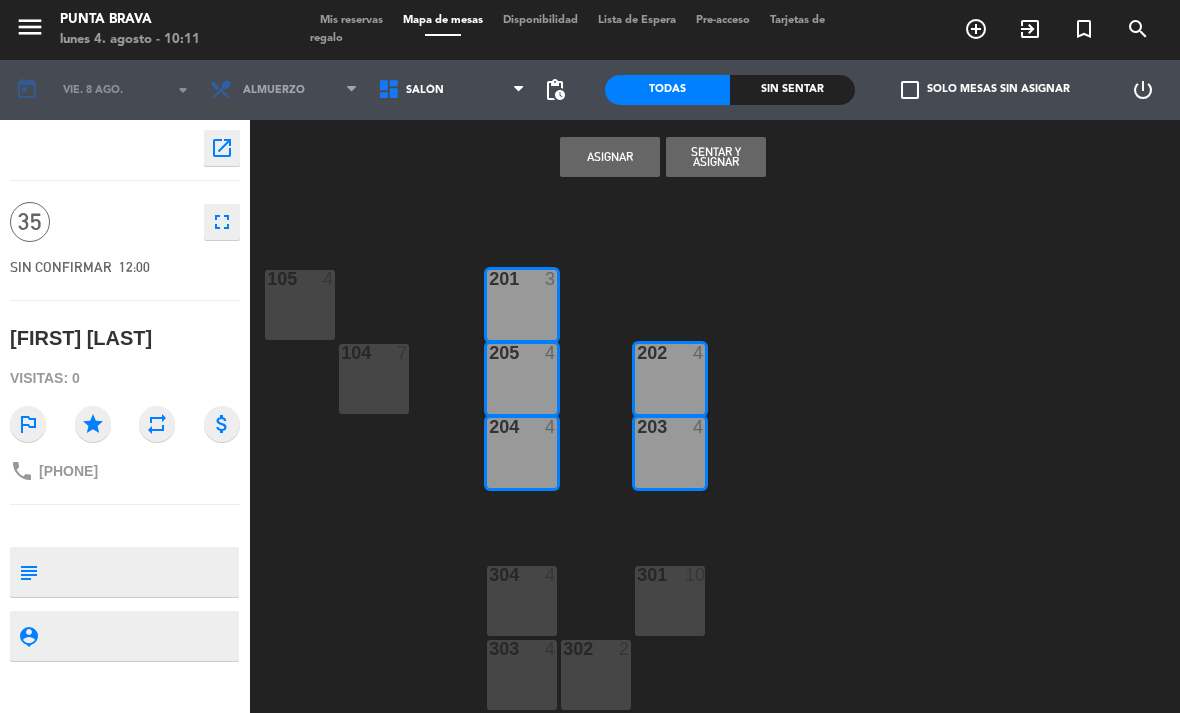 click on "301  10" at bounding box center (670, 601) 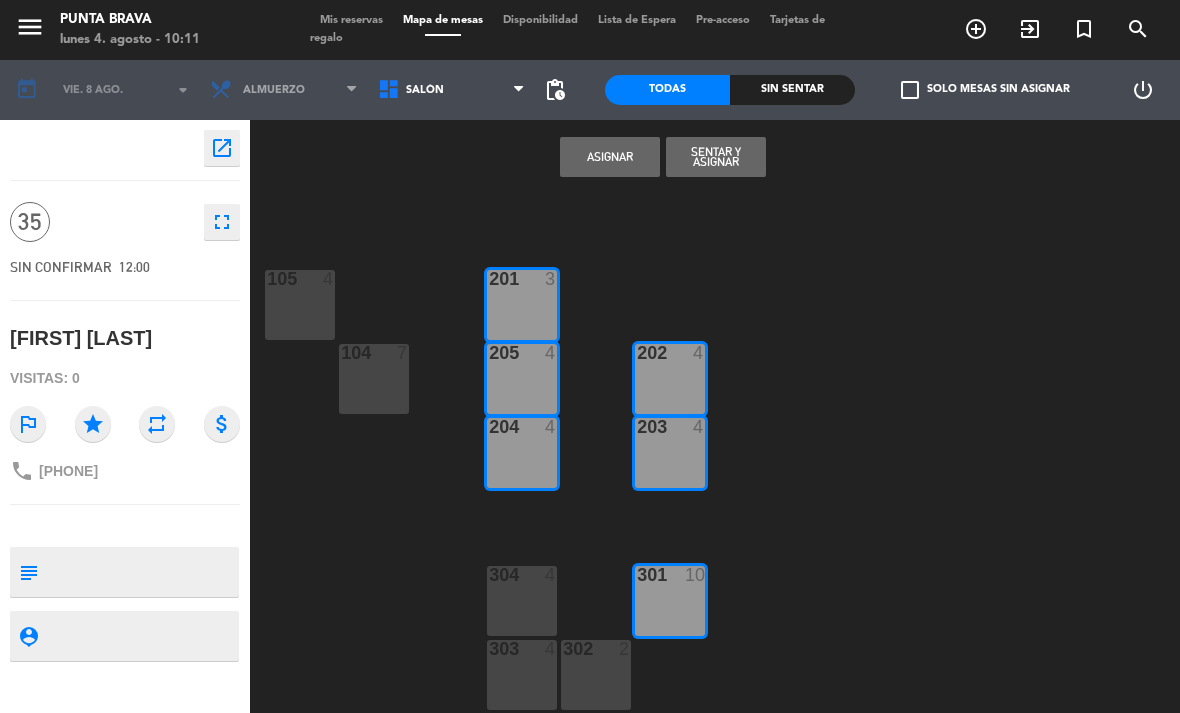 click on "302" at bounding box center [563, 649] 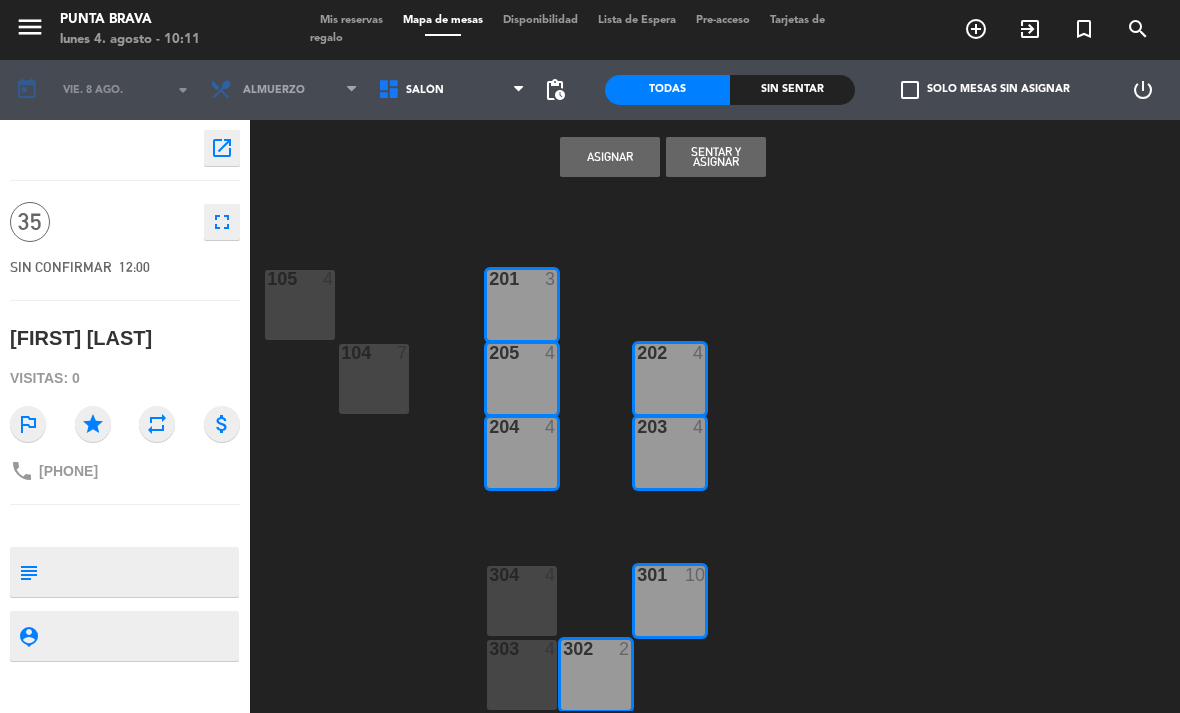click at bounding box center (522, 649) 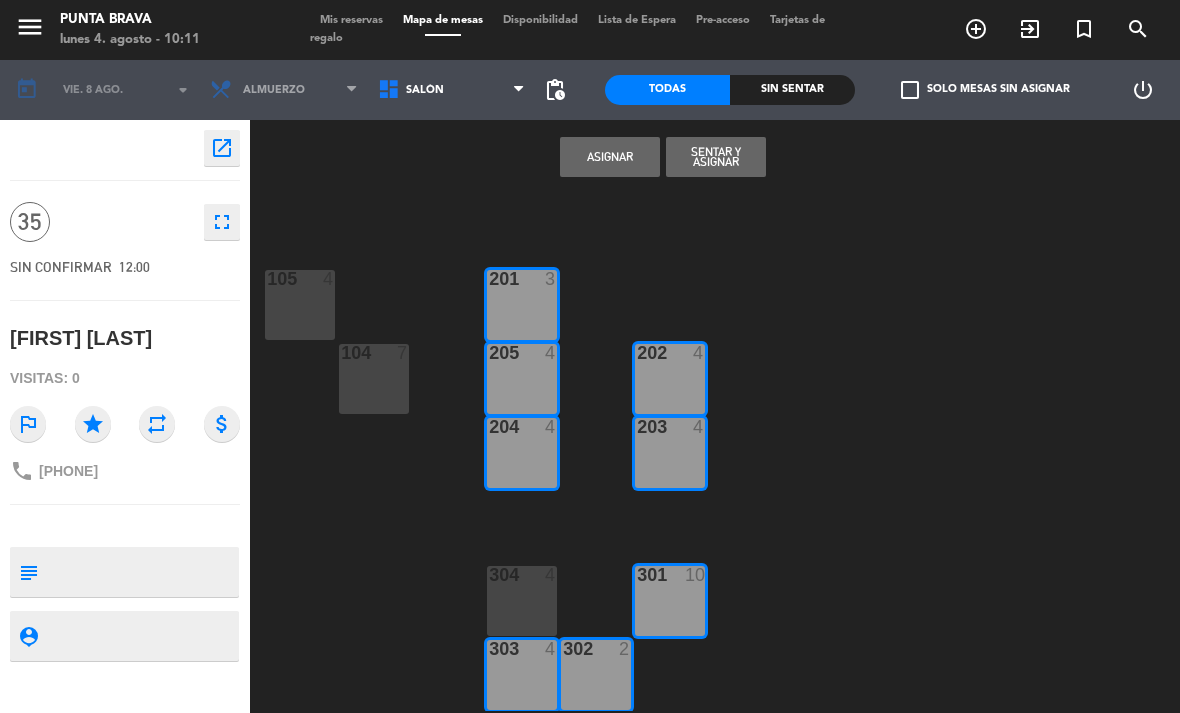 click at bounding box center (522, 575) 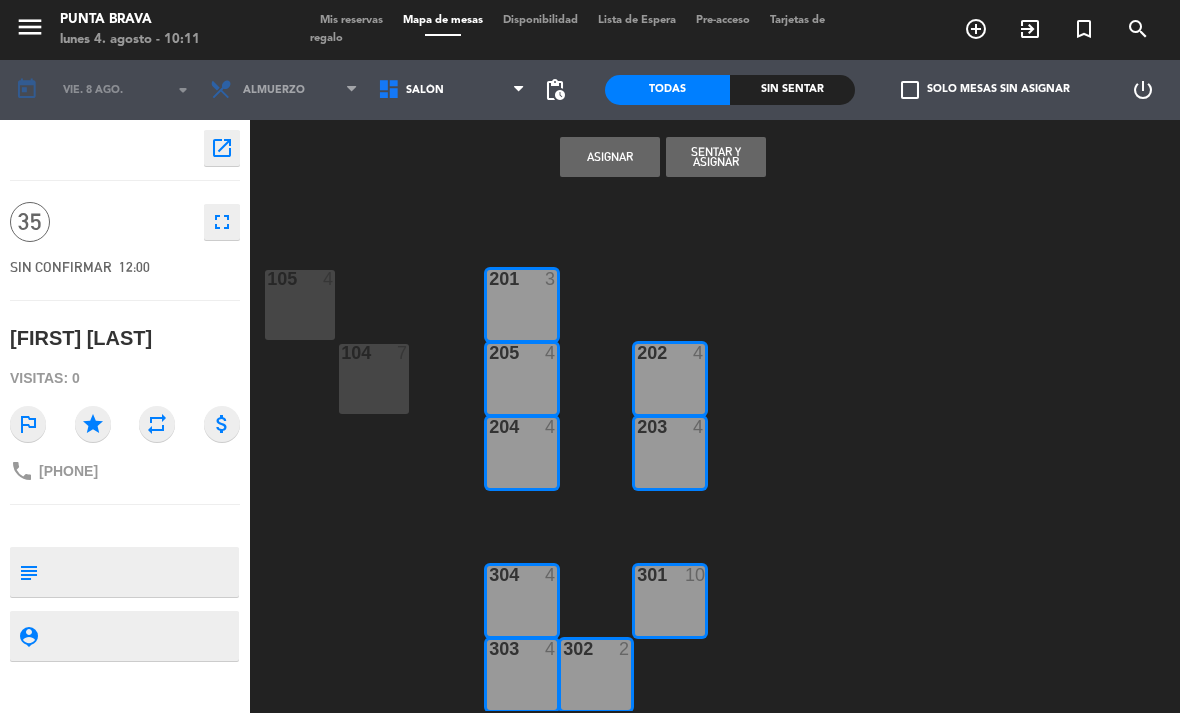 click on "Asignar" at bounding box center [610, 157] 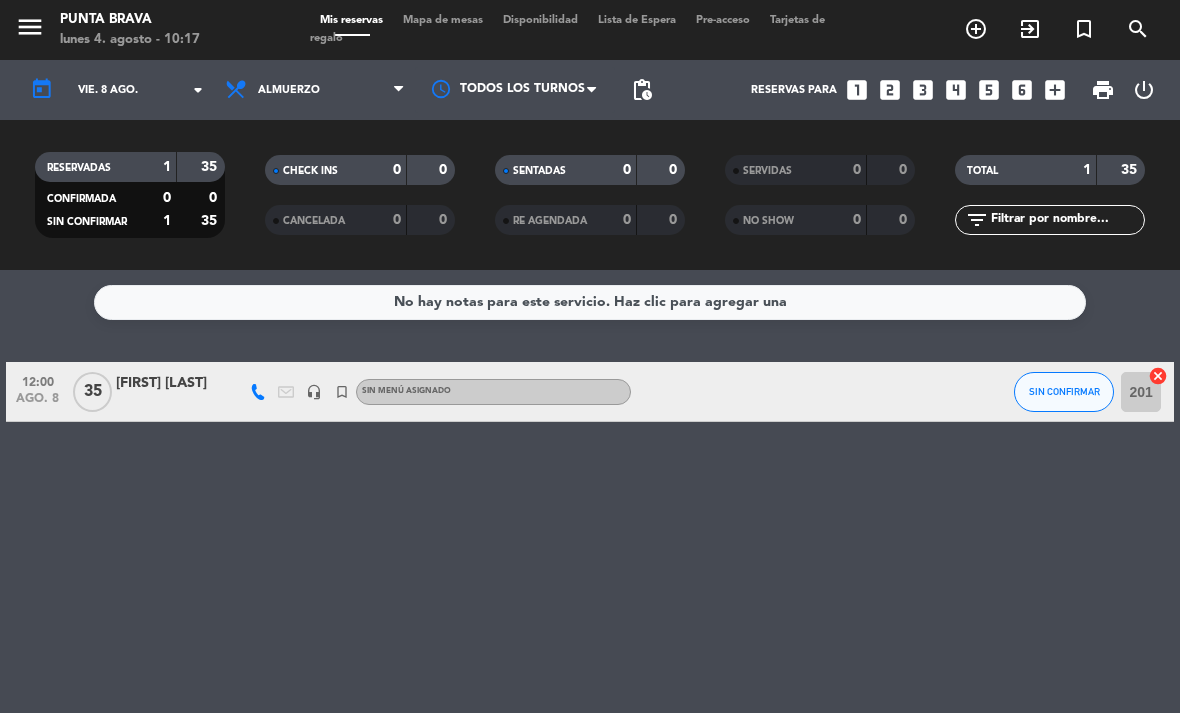 scroll, scrollTop: 0, scrollLeft: 0, axis: both 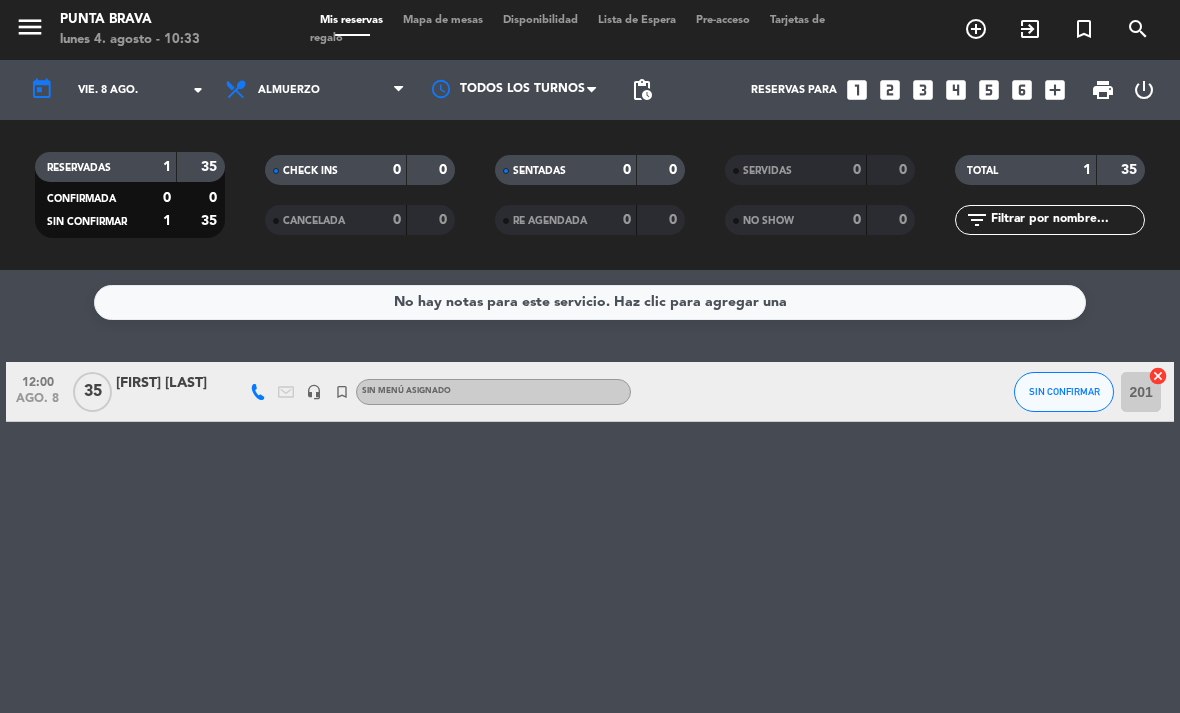 click on "vie. 8 ago." 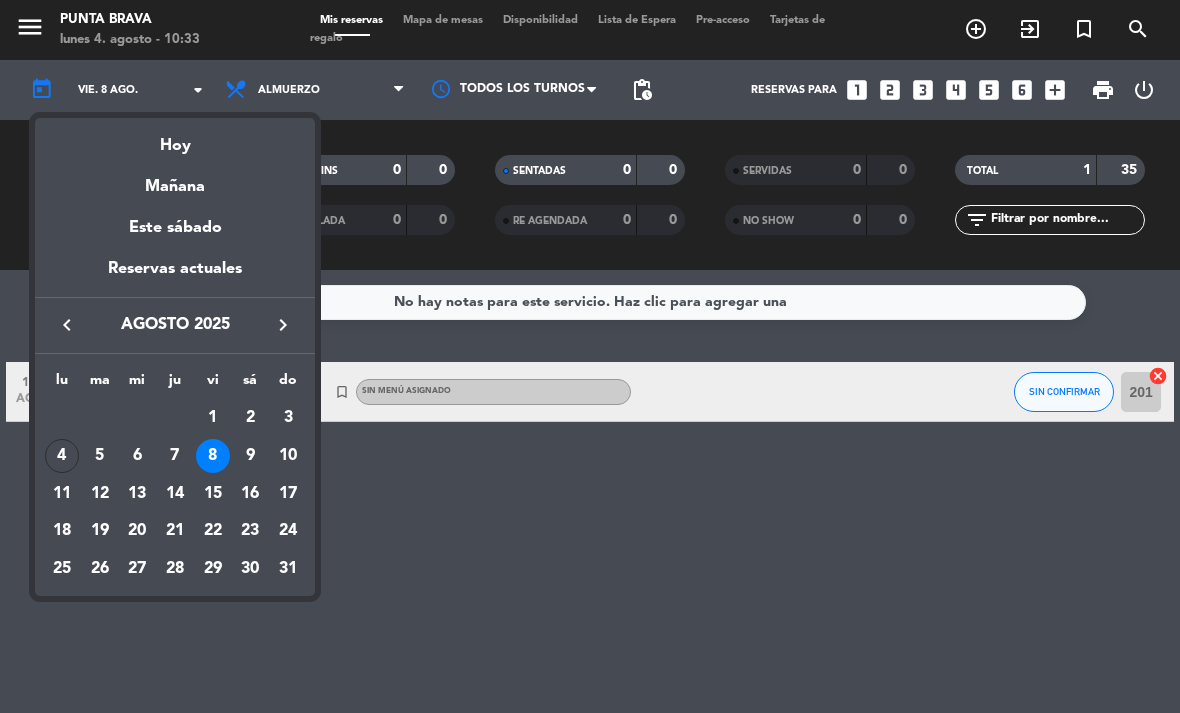 click on "24" at bounding box center [288, 531] 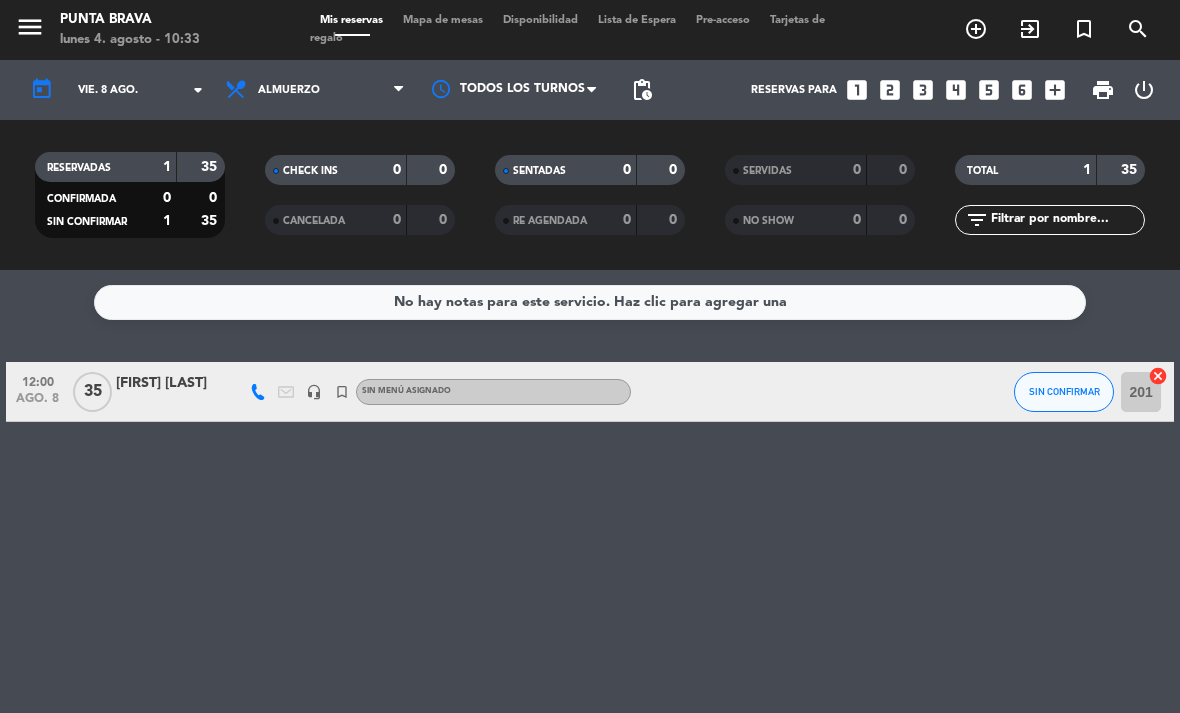 type on "dom. 24 ago." 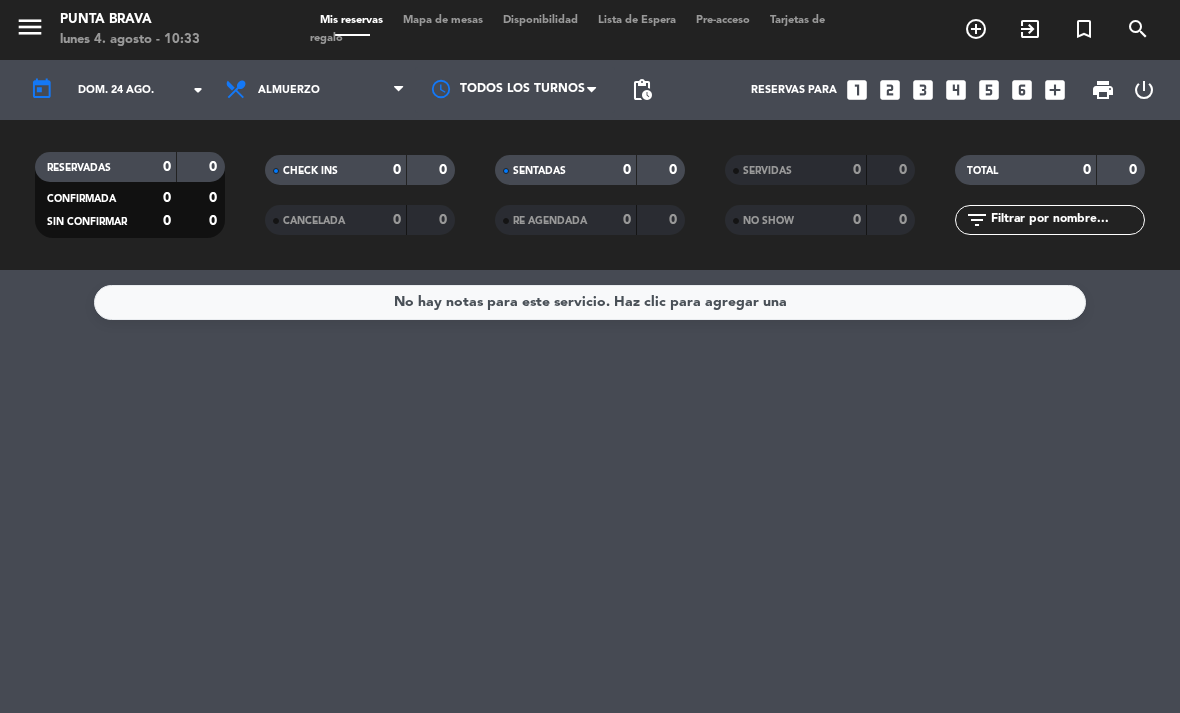 click on "turned_in_not" at bounding box center [1084, 29] 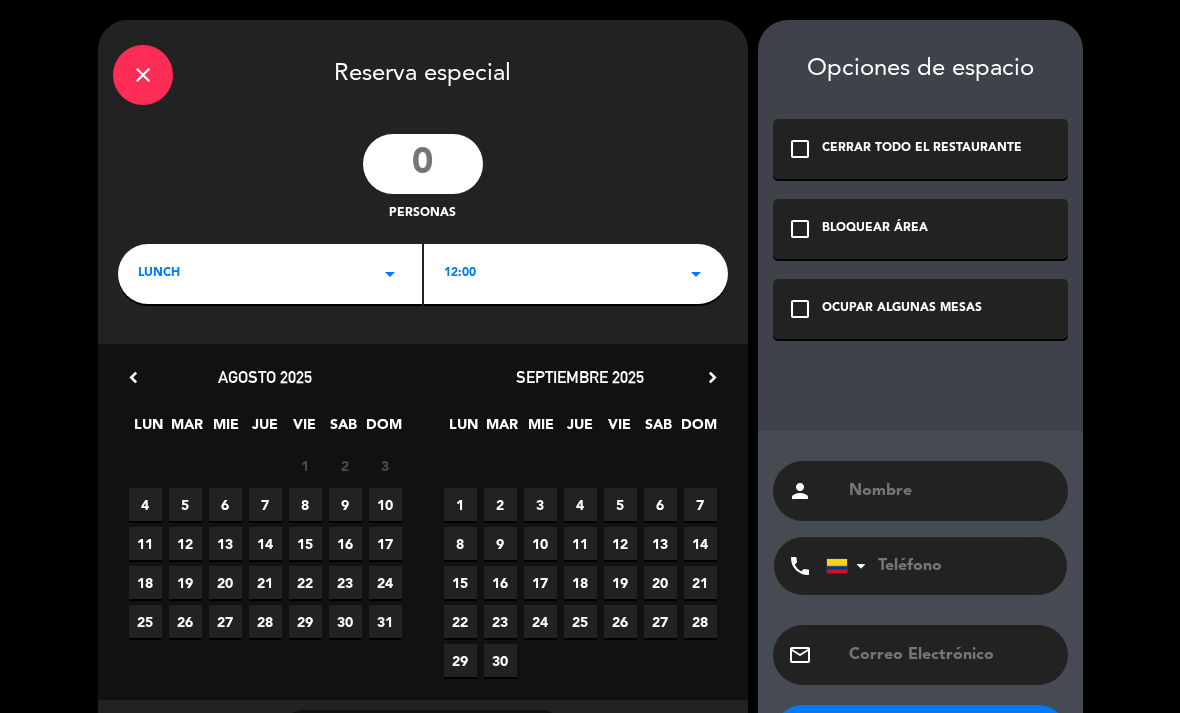click 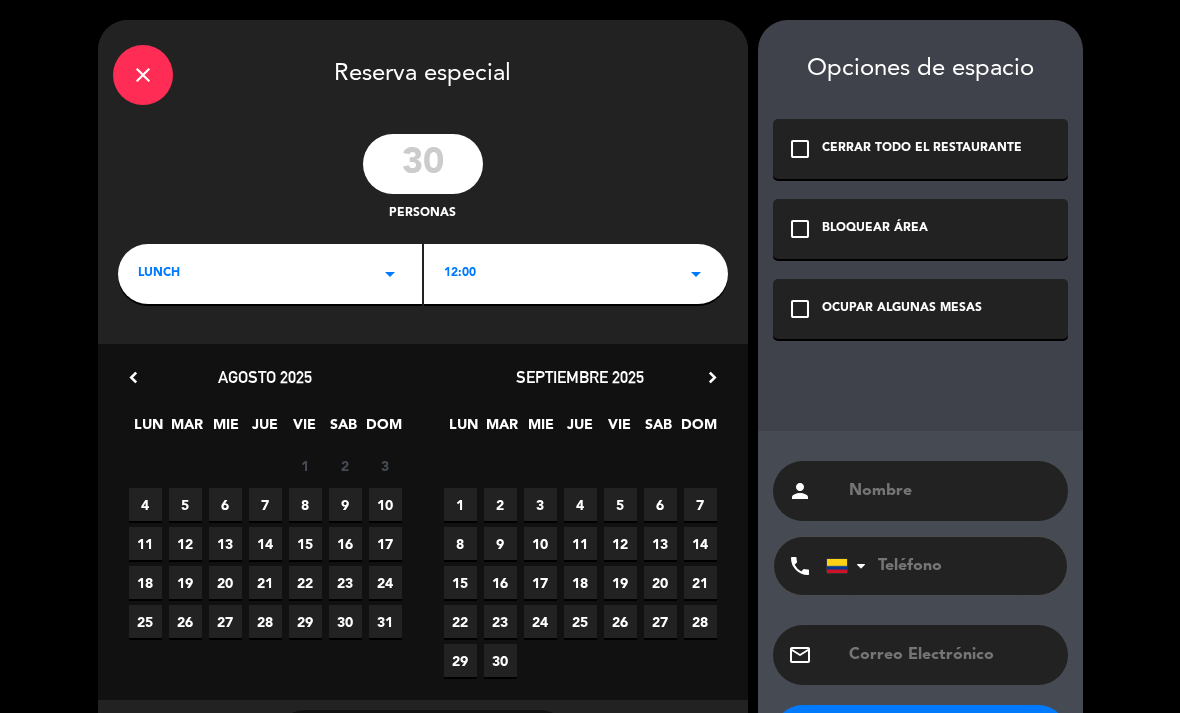 type on "30" 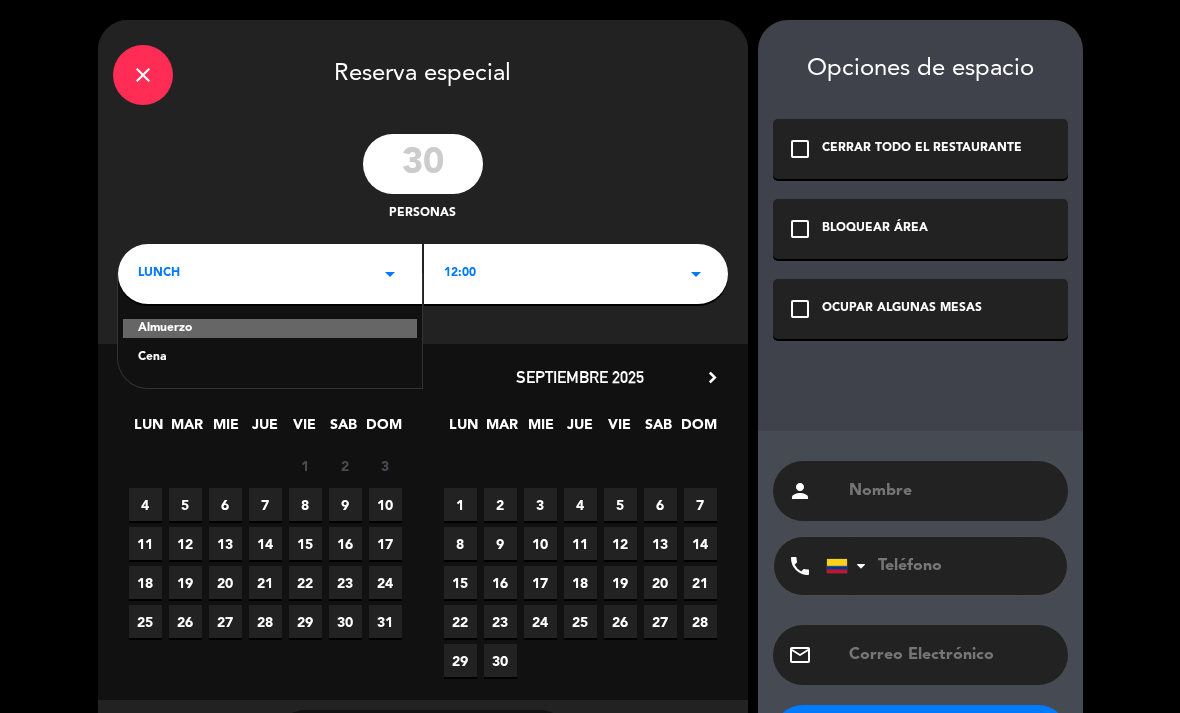 click on "Almuerzo" 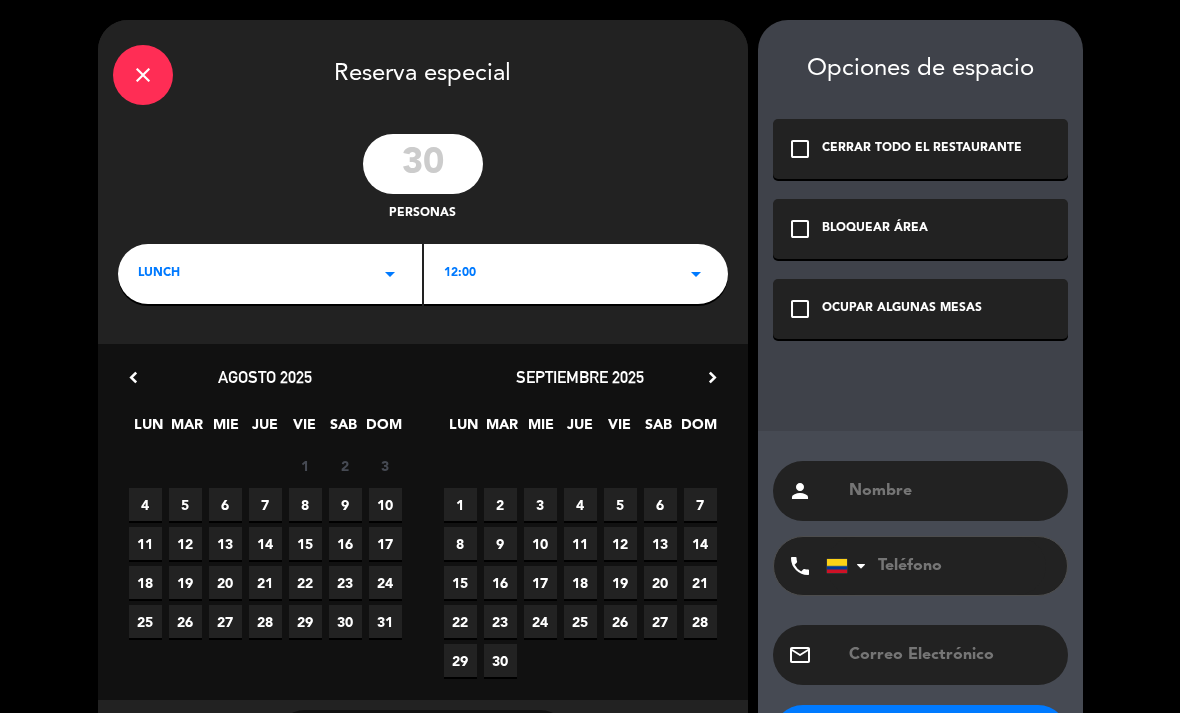 click on "24" at bounding box center [385, 582] 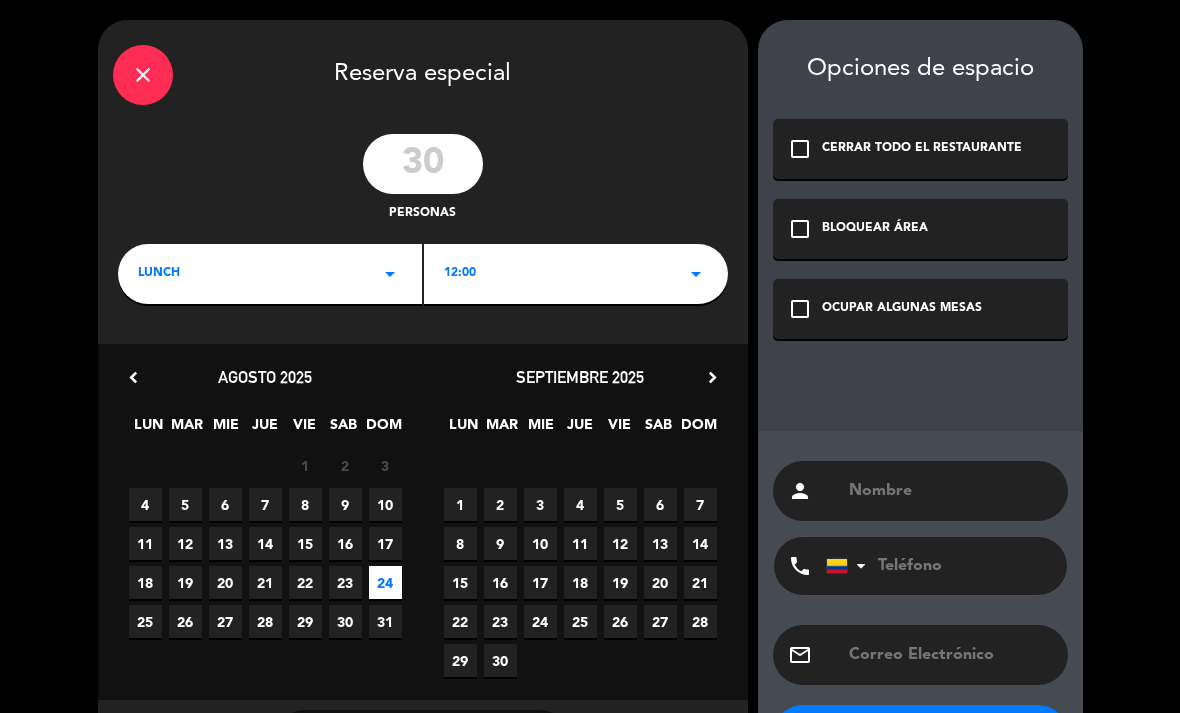 click on "OCUPAR ALGUNAS MESAS" 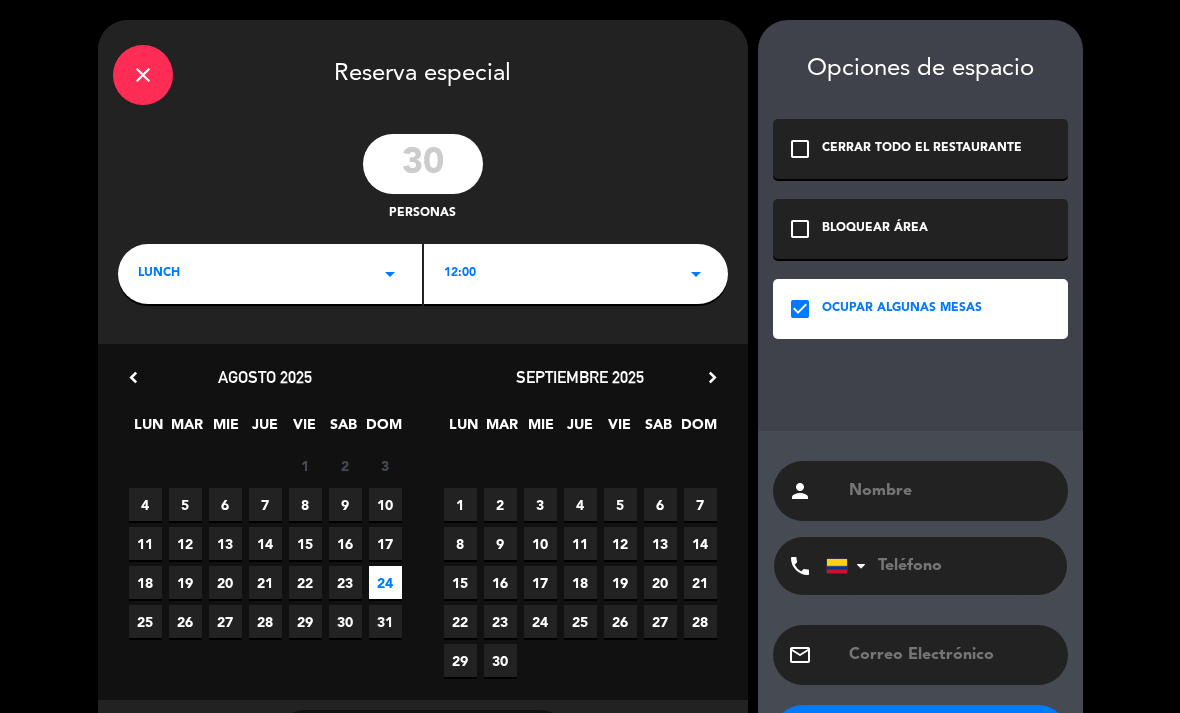 click at bounding box center (950, 491) 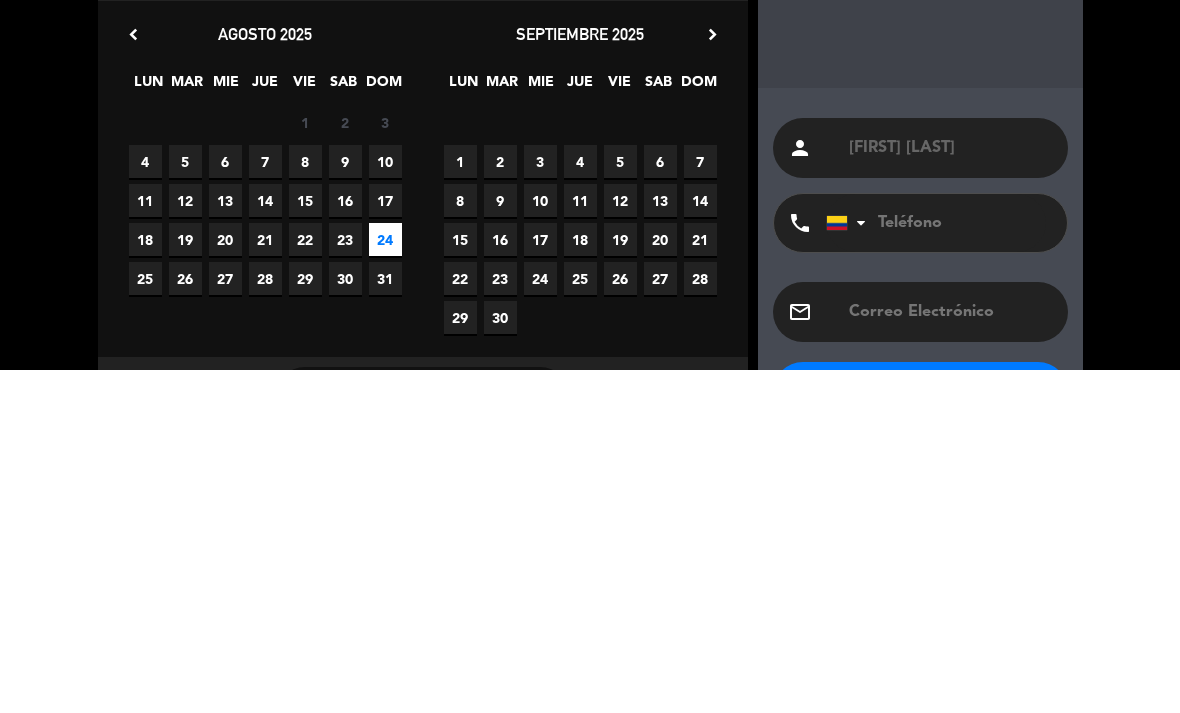 type on "[FIRST] [LAST]" 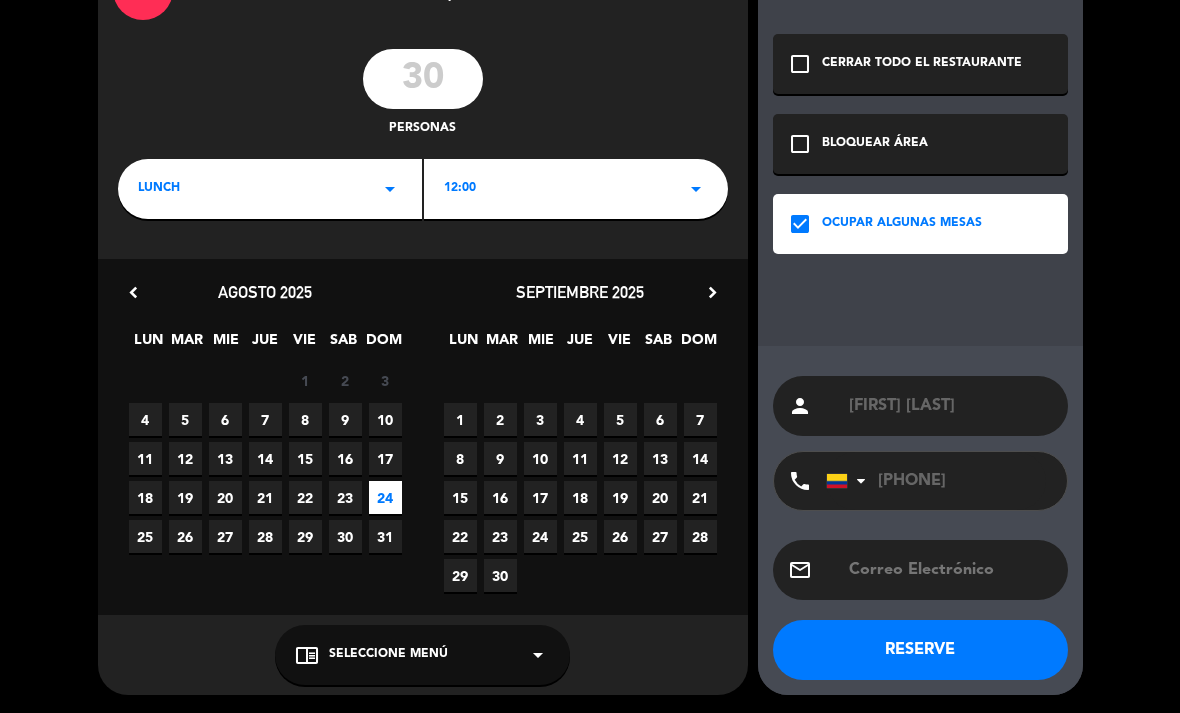 scroll, scrollTop: 85, scrollLeft: 0, axis: vertical 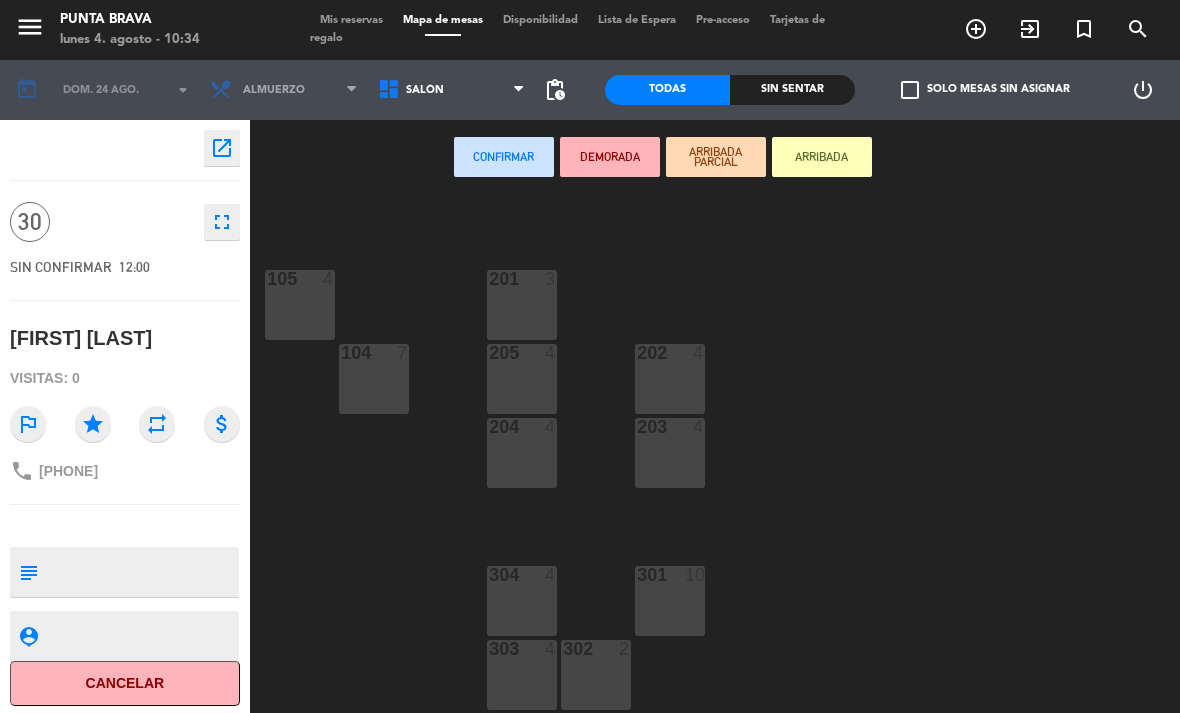 click on "201  3" at bounding box center (522, 305) 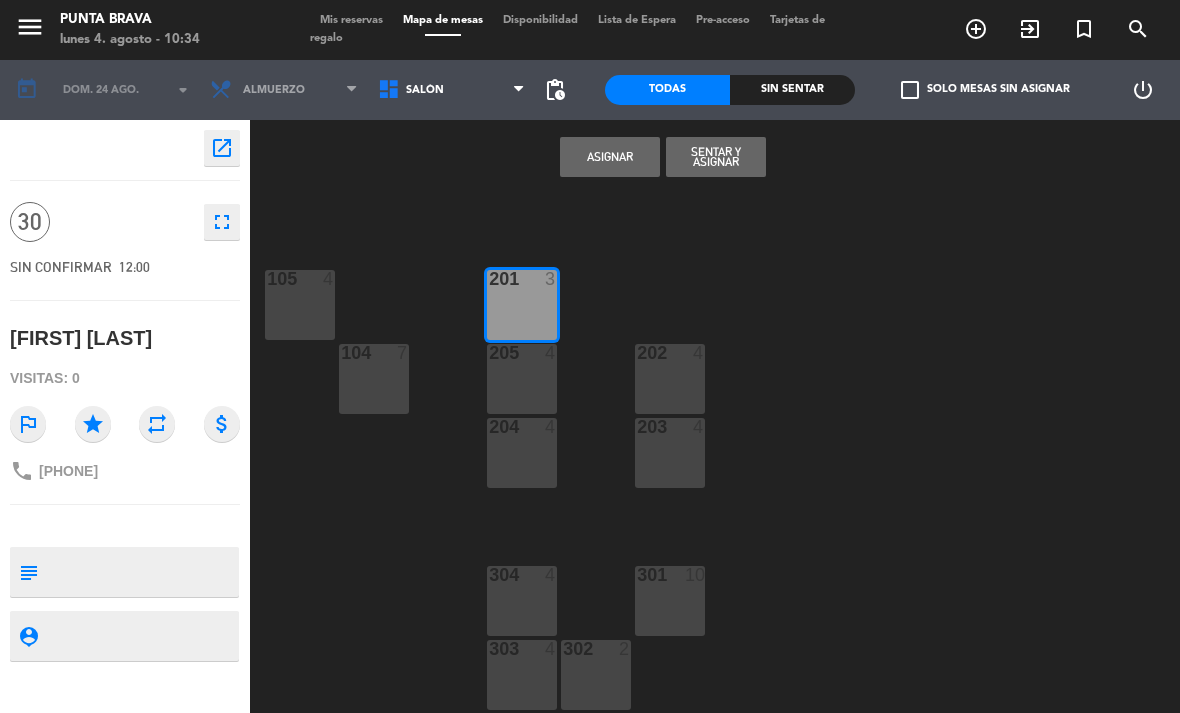 click on "205  4" at bounding box center (522, 379) 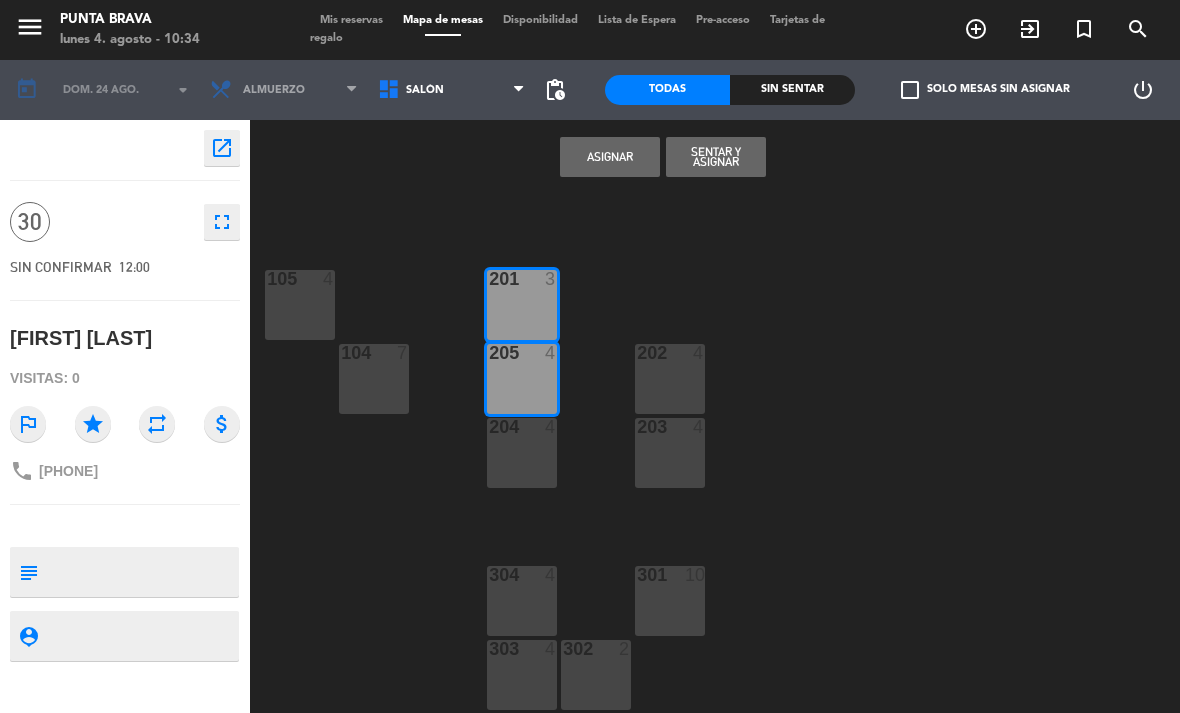 click on "204  4" at bounding box center [522, 453] 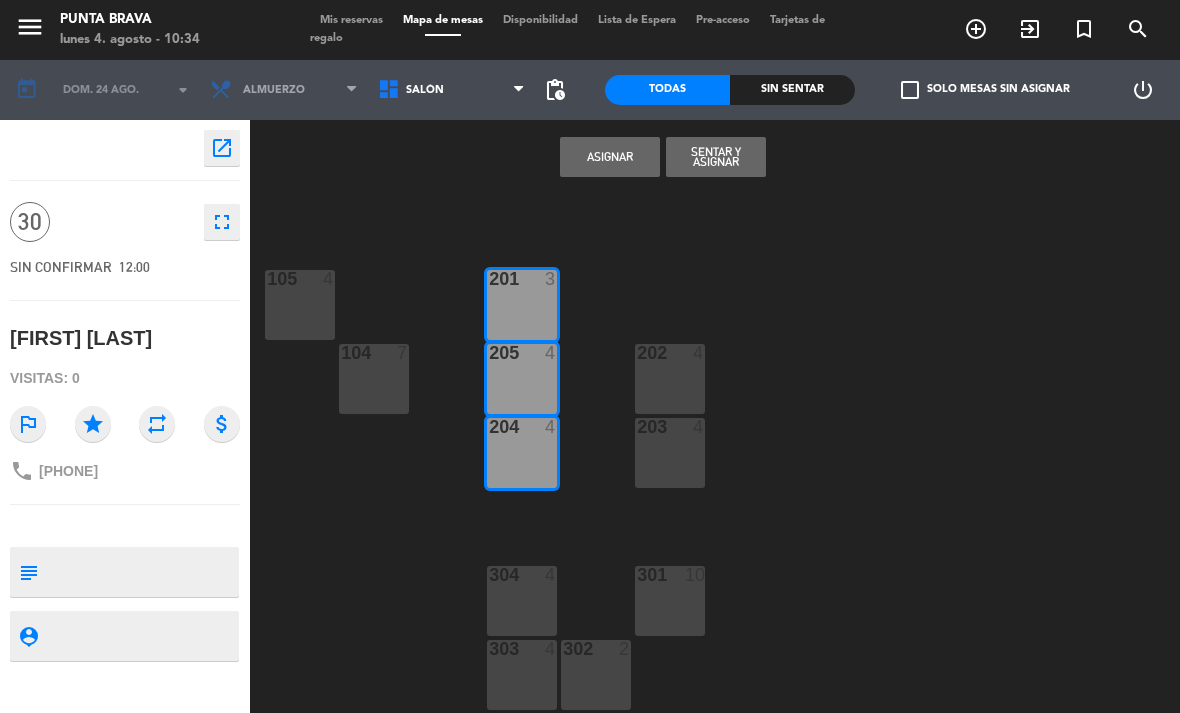 click on "202  4" at bounding box center (670, 379) 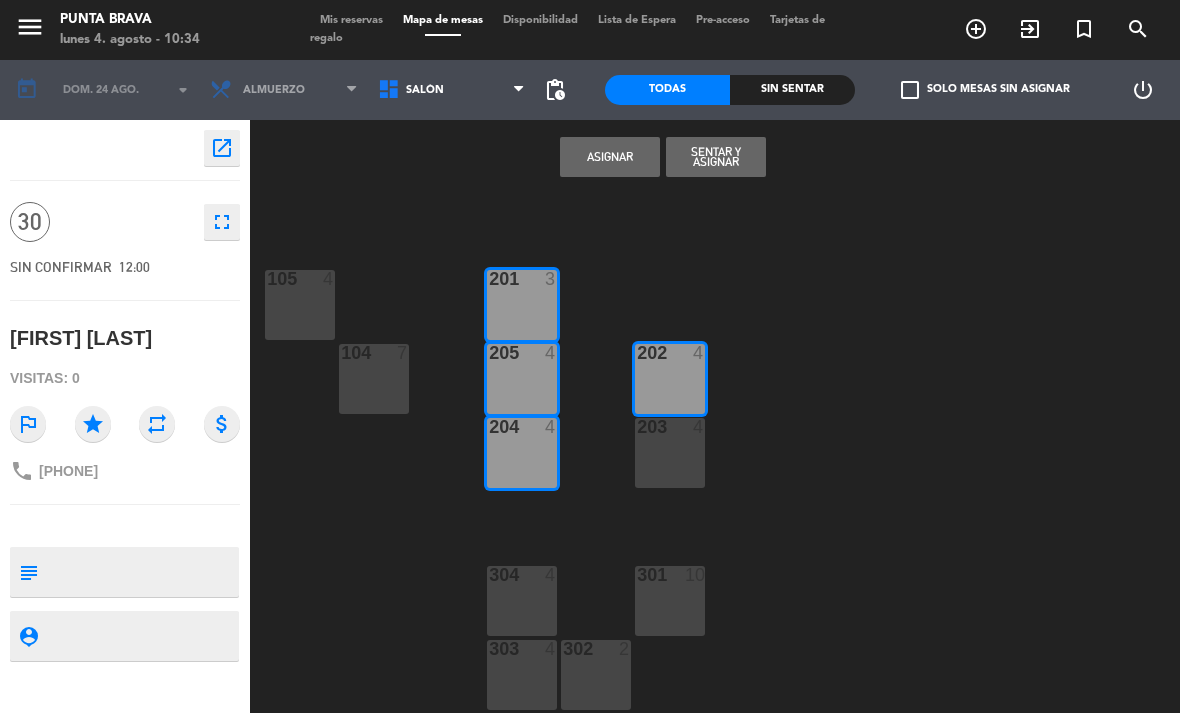 click on "203  4" at bounding box center [670, 453] 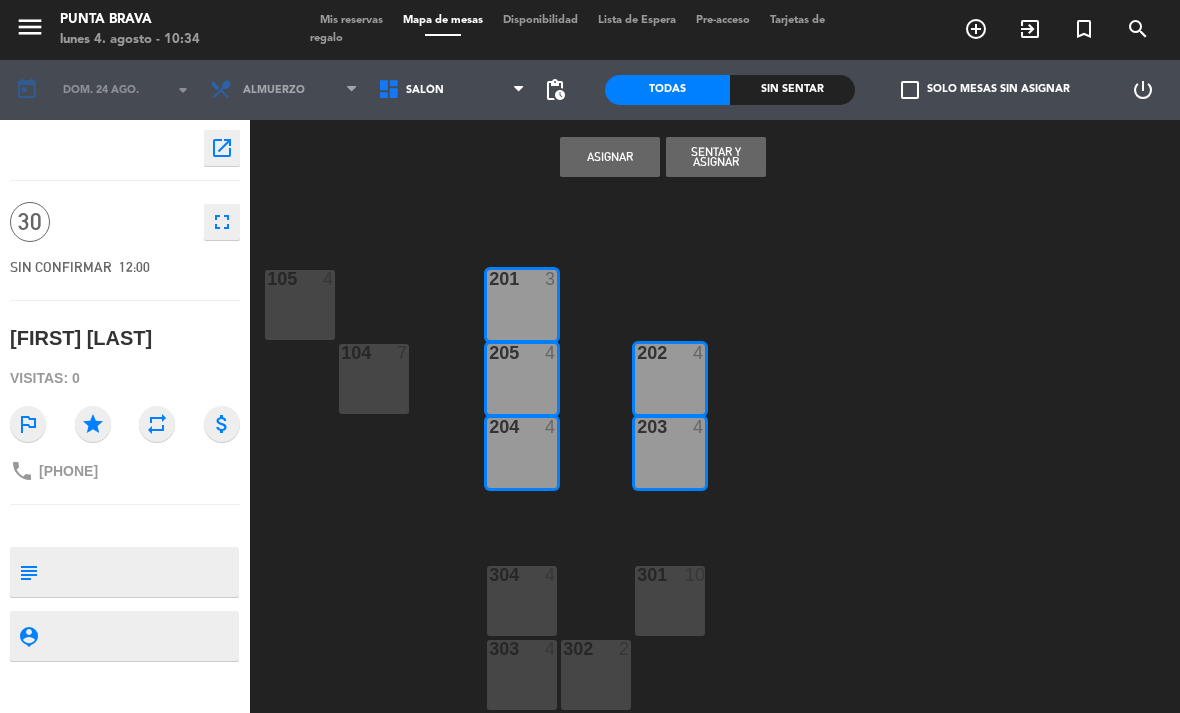 click on "301  10" at bounding box center (670, 601) 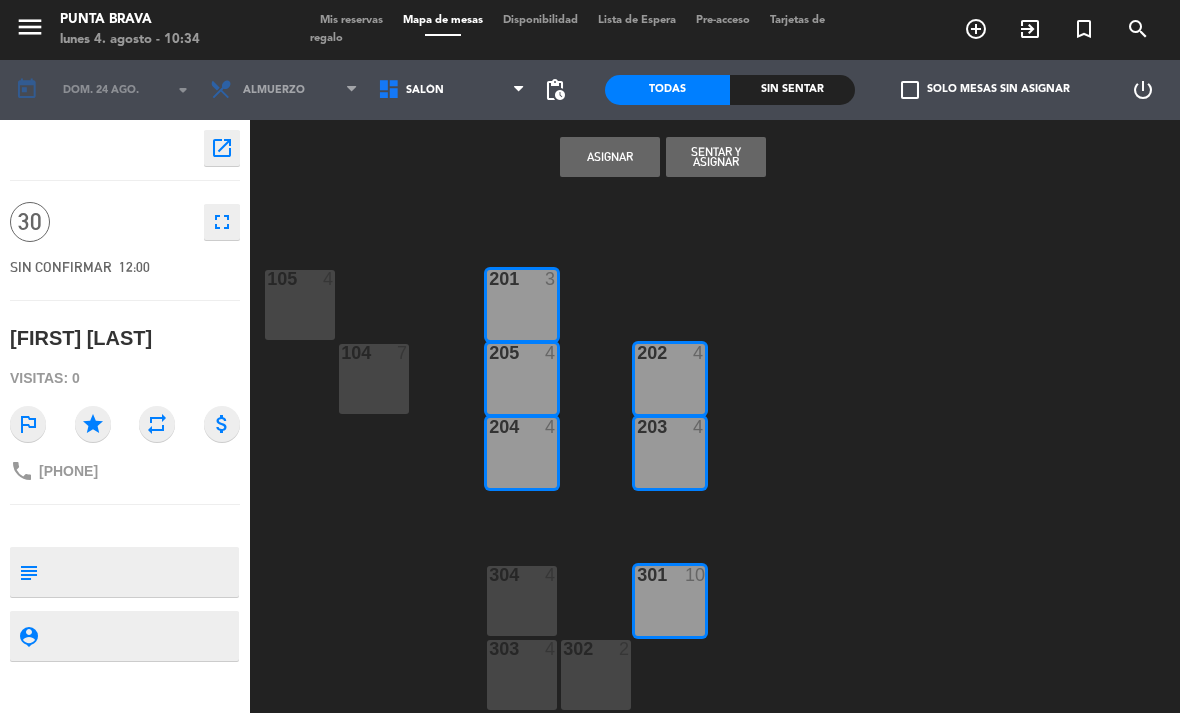 click on "302  2" at bounding box center [596, 675] 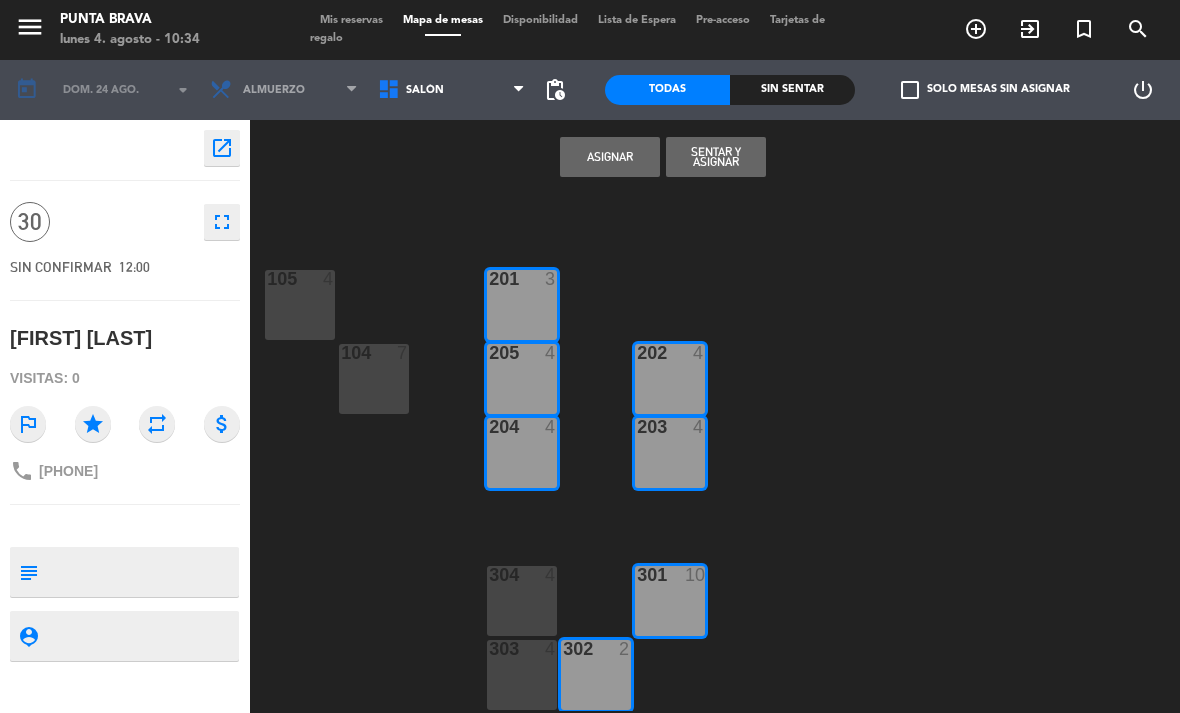 click on "303  4" at bounding box center [522, 675] 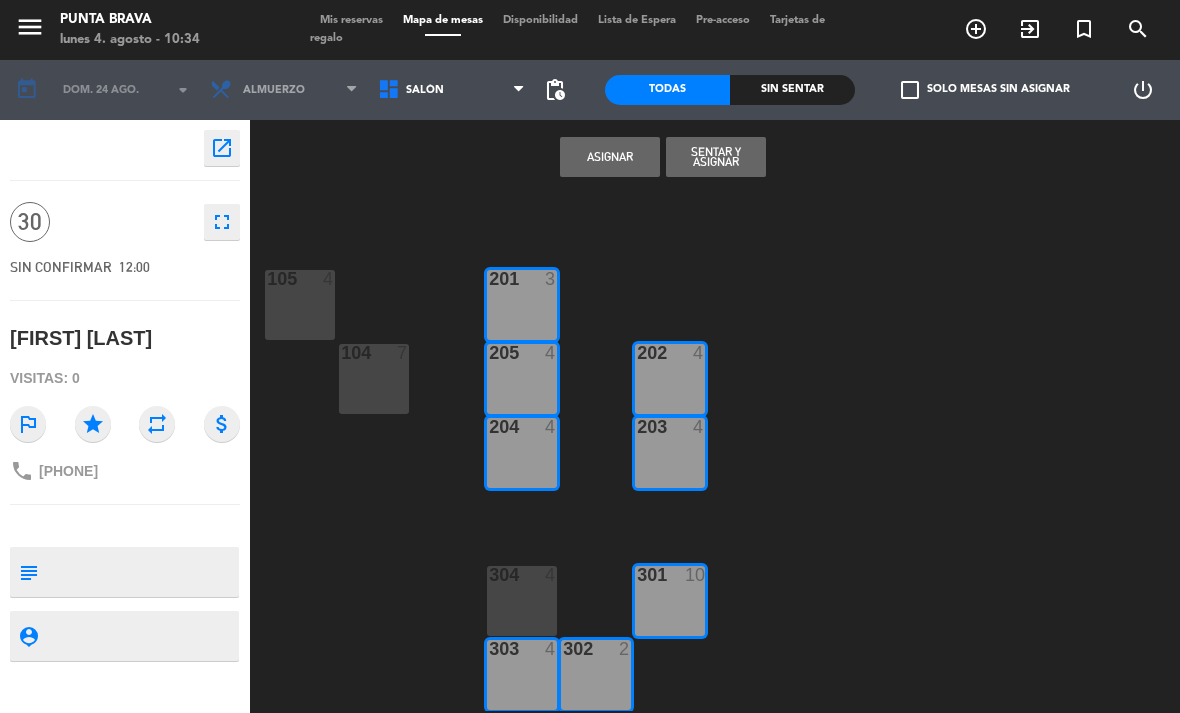 click on "304  4" at bounding box center (522, 601) 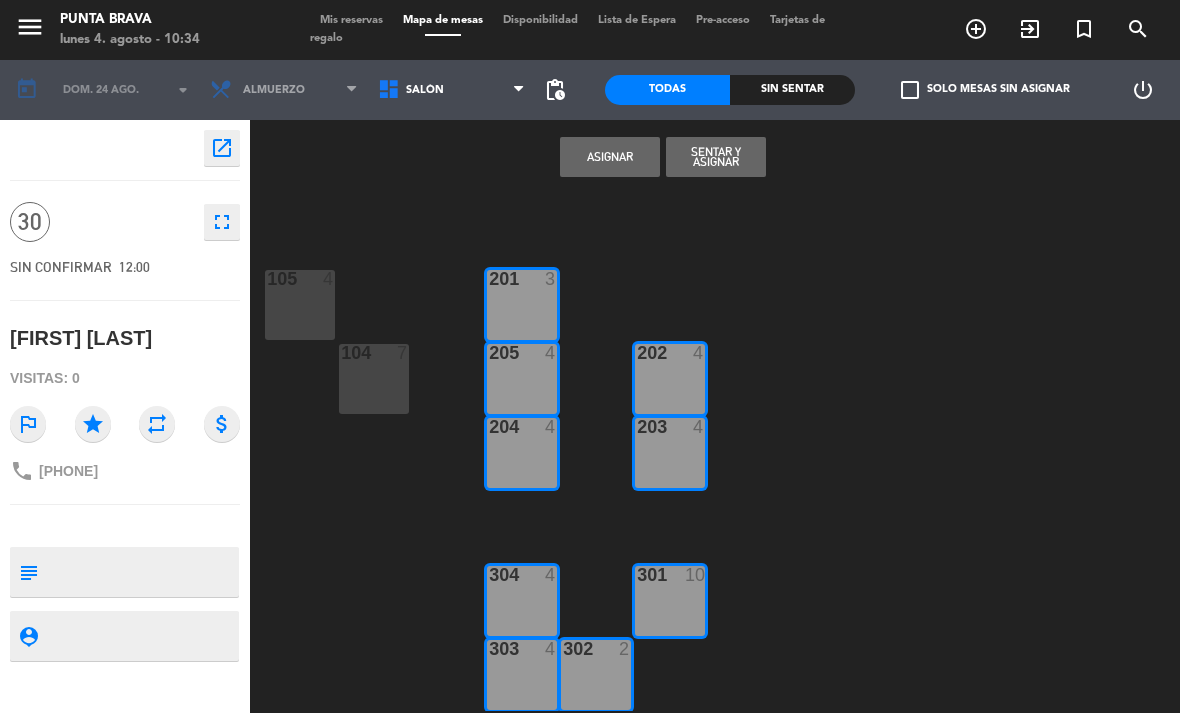 click on "Asignar" at bounding box center [610, 157] 